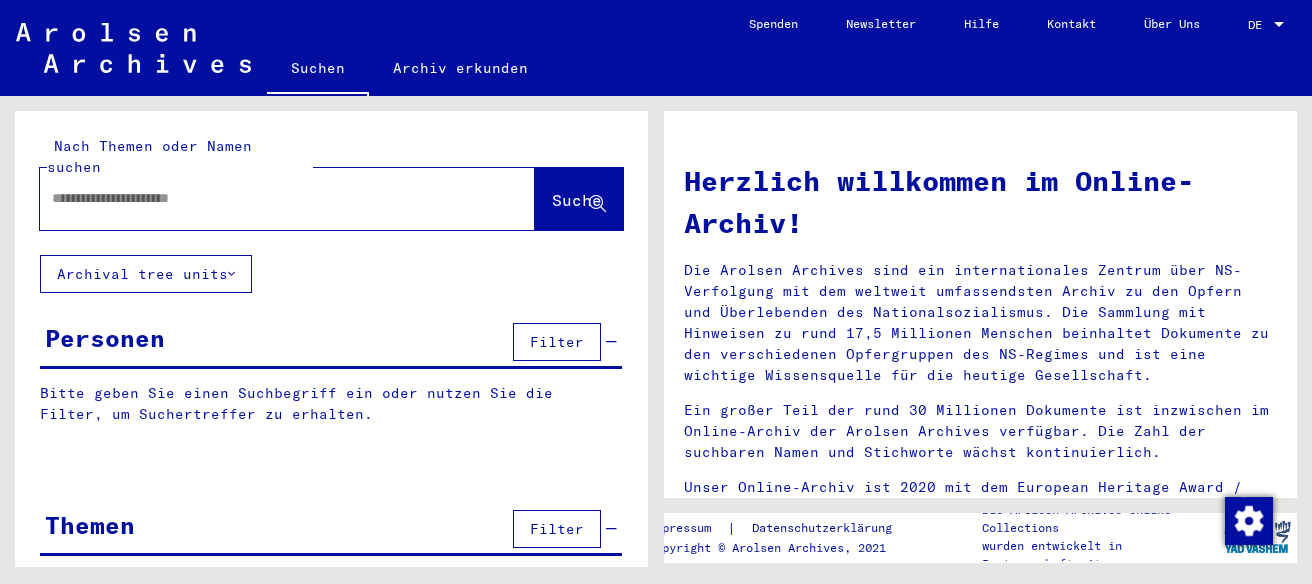 scroll, scrollTop: 0, scrollLeft: 0, axis: both 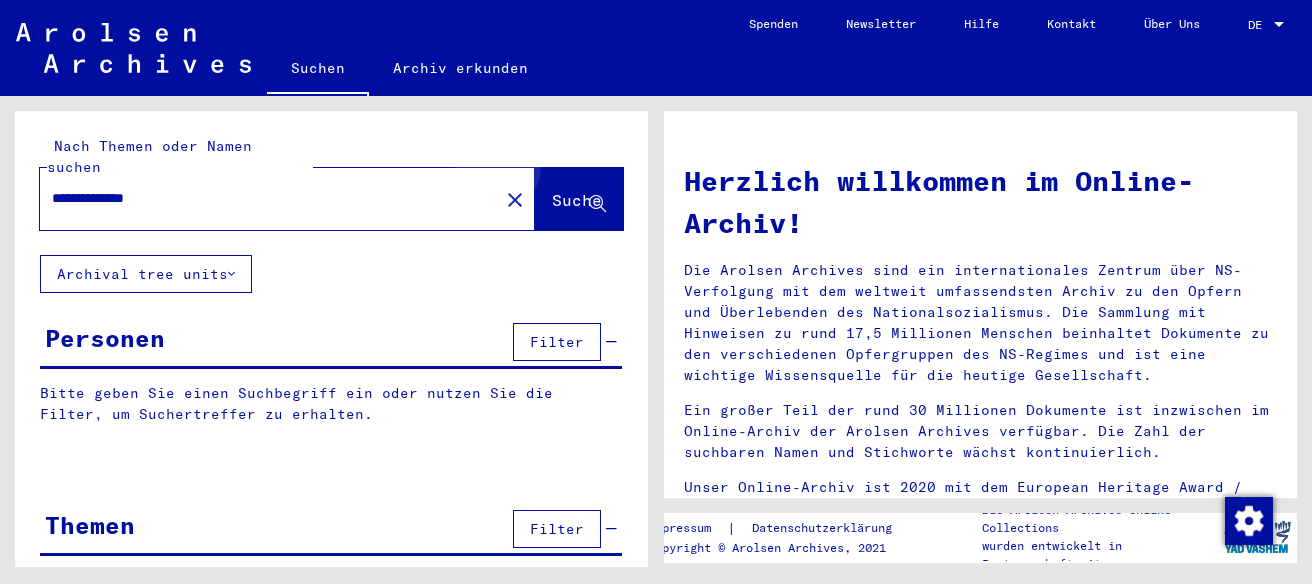 click on "Suche" 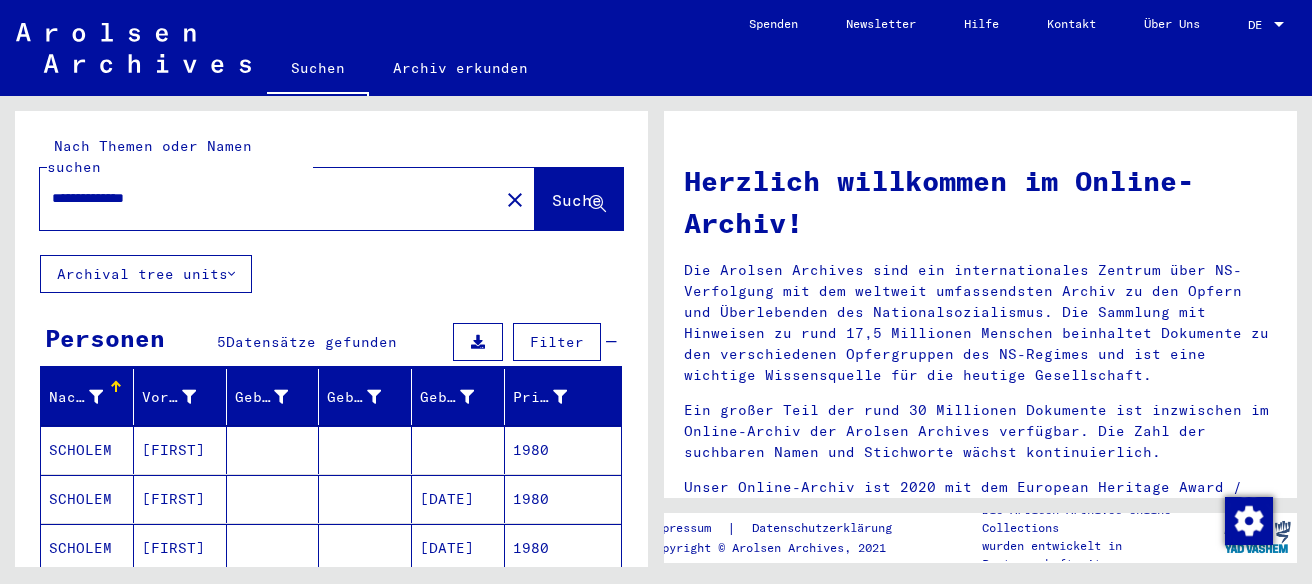 click on "1980" at bounding box center (563, 548) 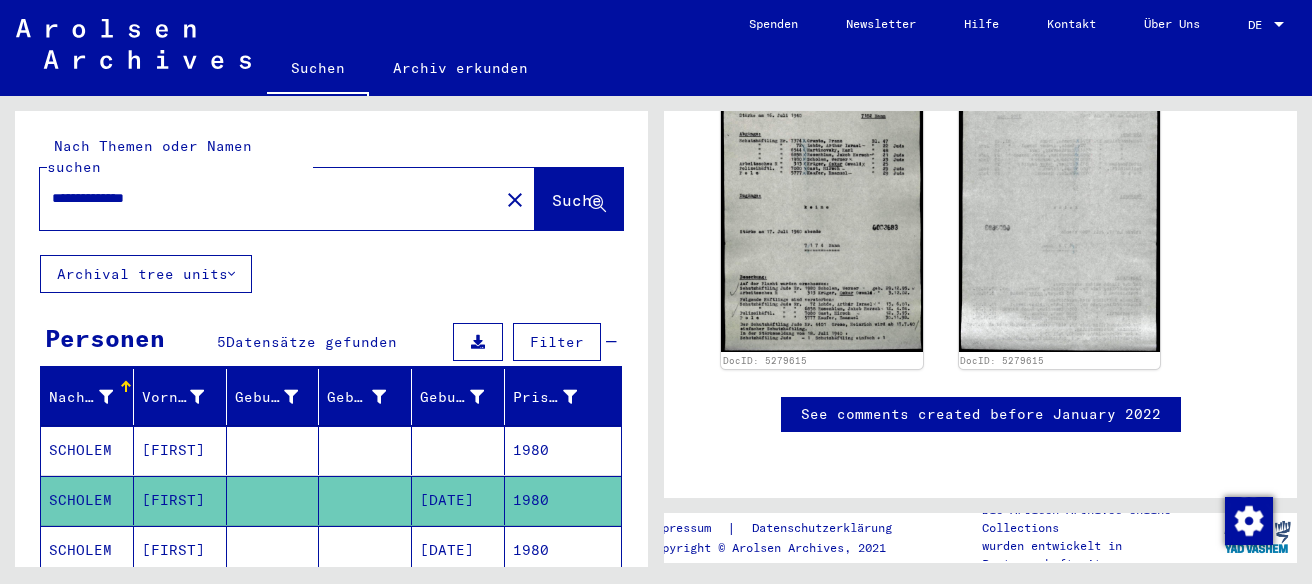 scroll, scrollTop: 853, scrollLeft: 0, axis: vertical 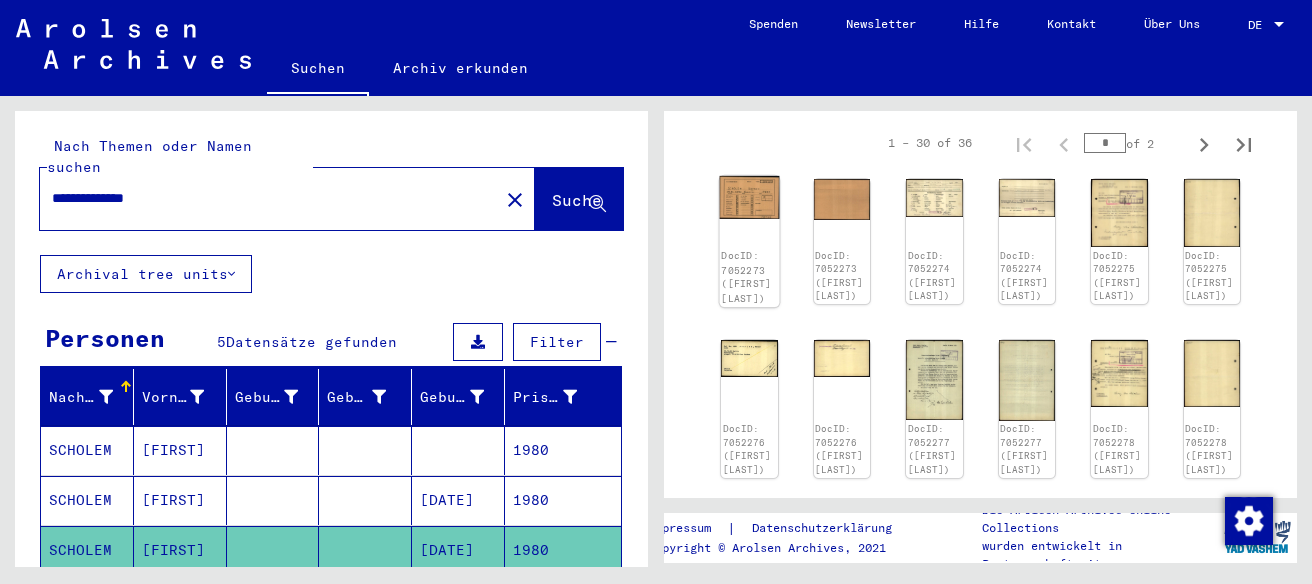 click 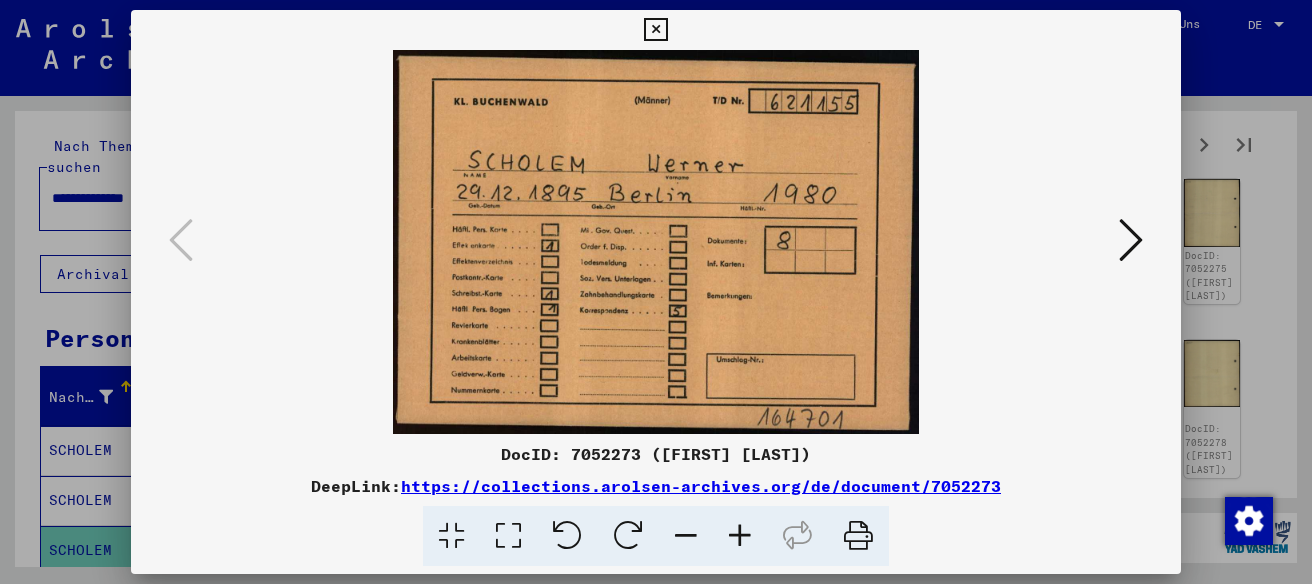 click at bounding box center (1131, 240) 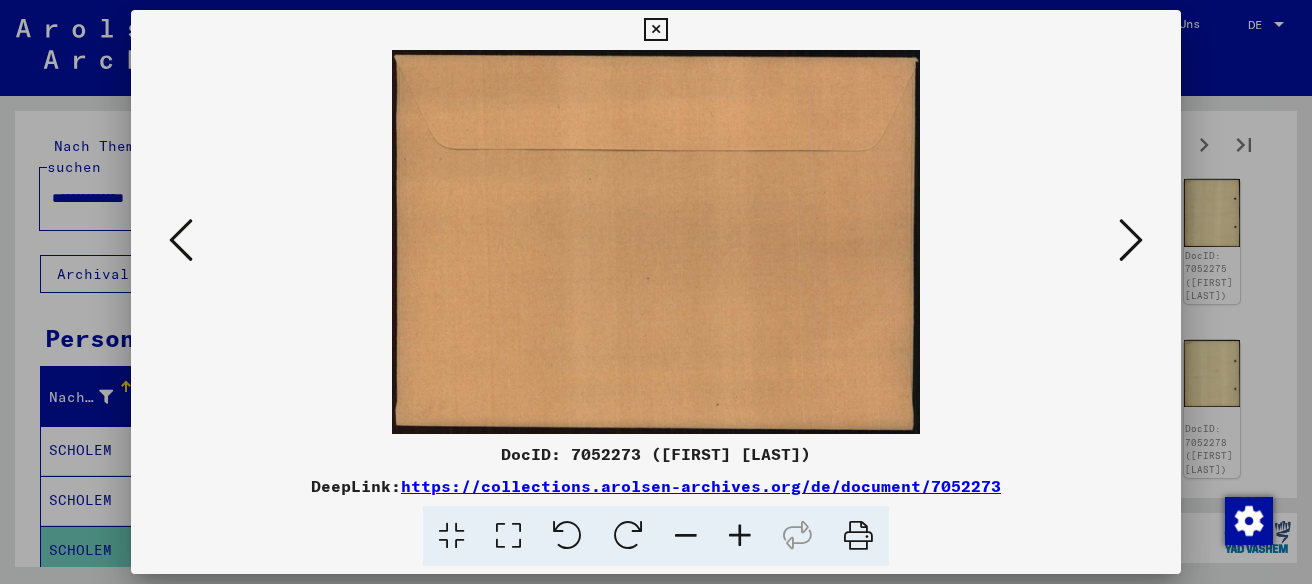 click at bounding box center (1131, 240) 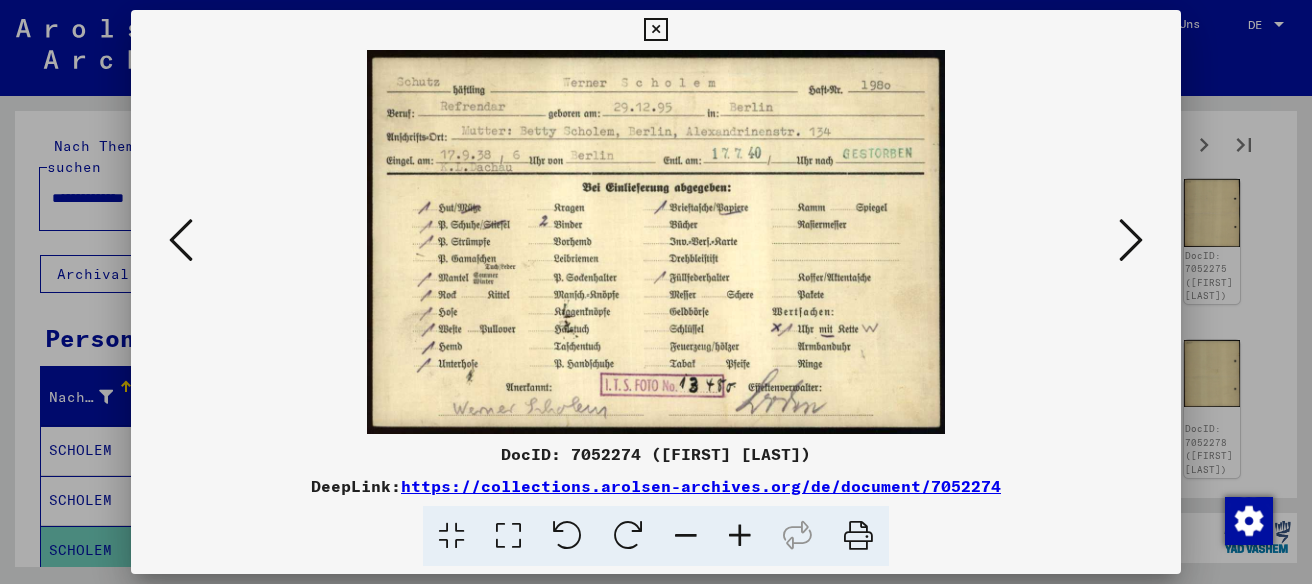 click at bounding box center (1131, 240) 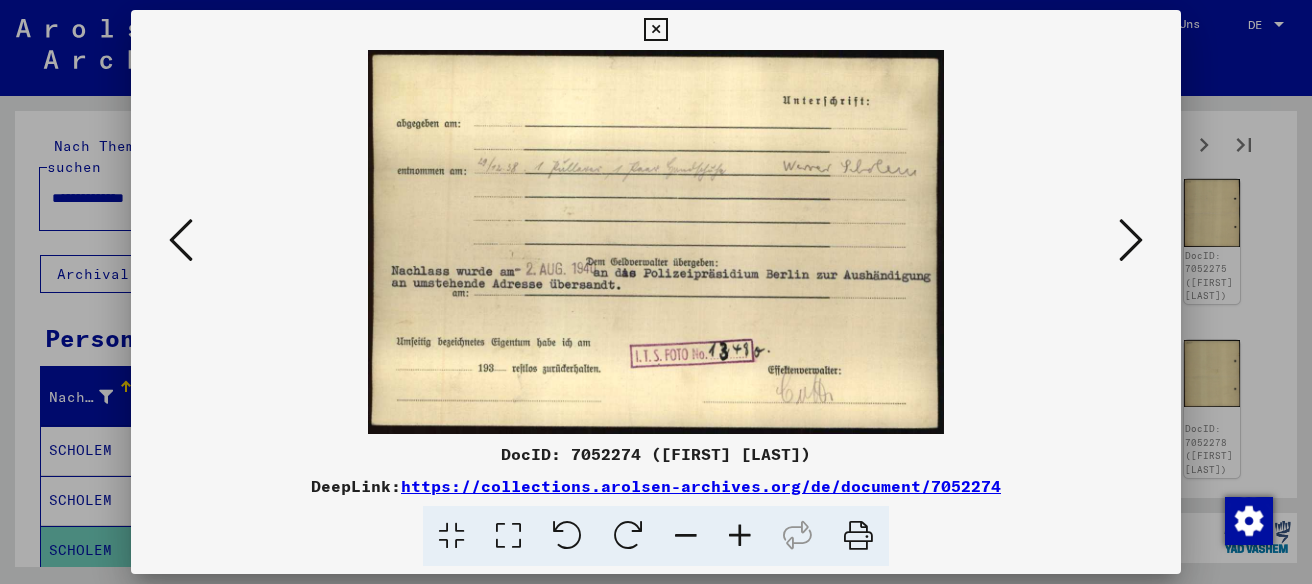 click at bounding box center [1131, 240] 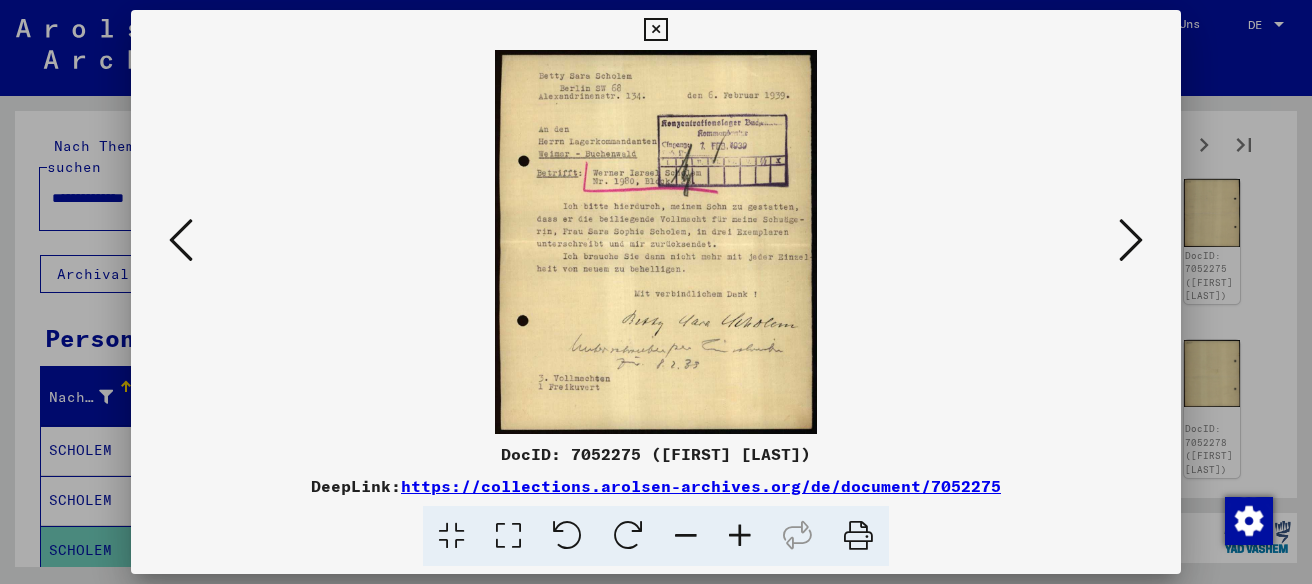 click at bounding box center (1131, 240) 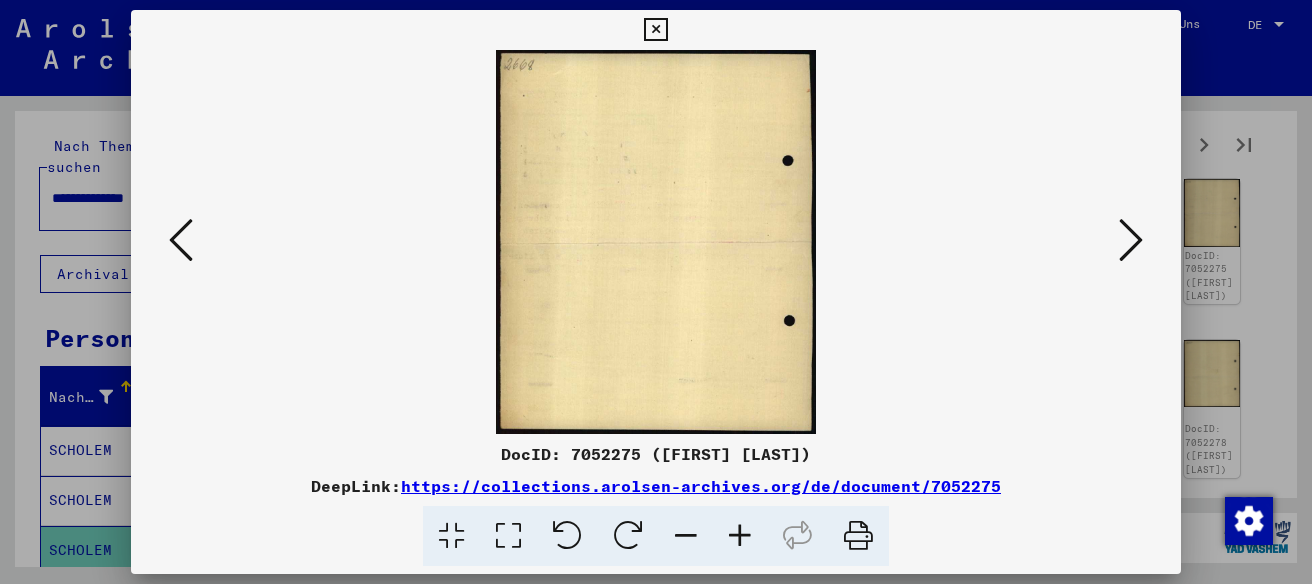 click at bounding box center (1131, 240) 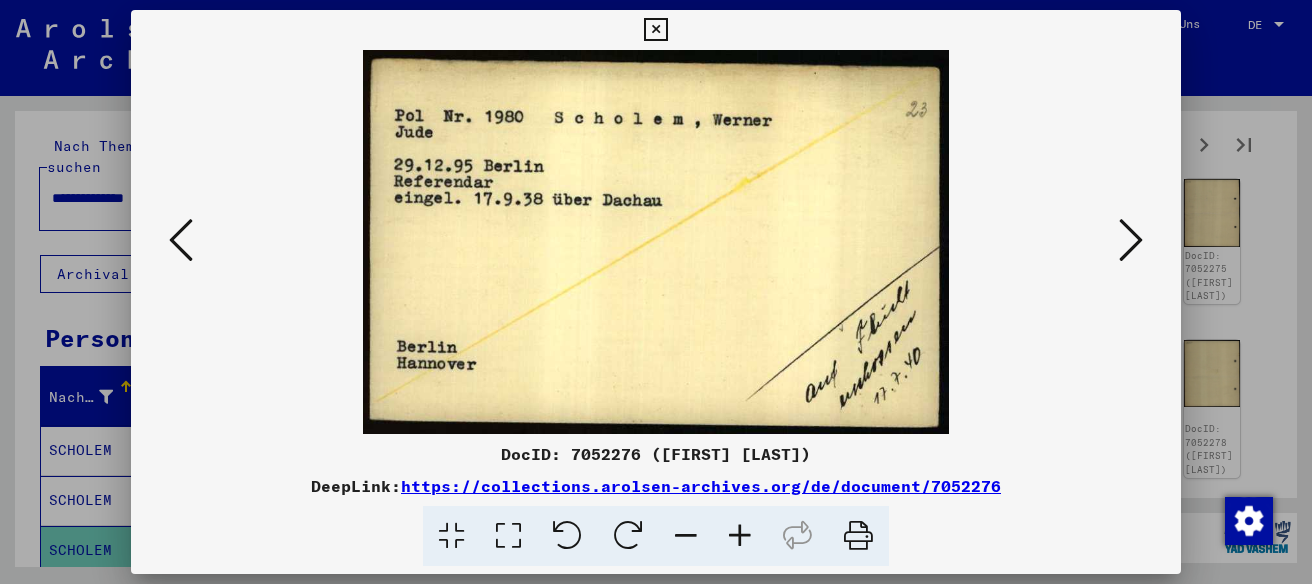 click at bounding box center (1131, 240) 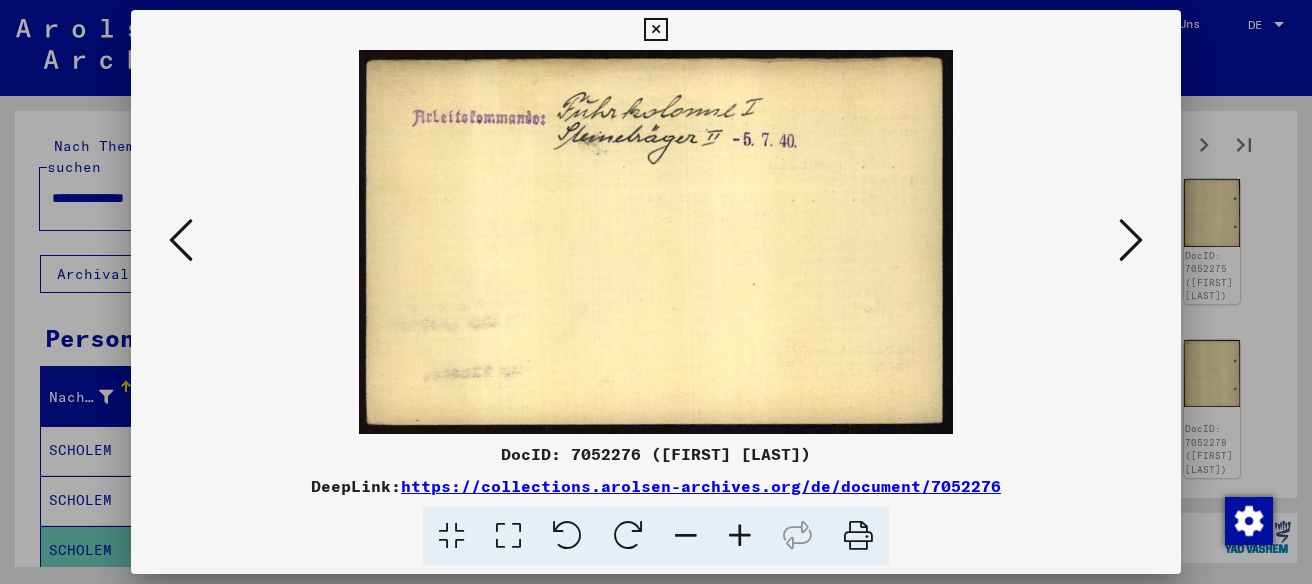 click at bounding box center [1131, 240] 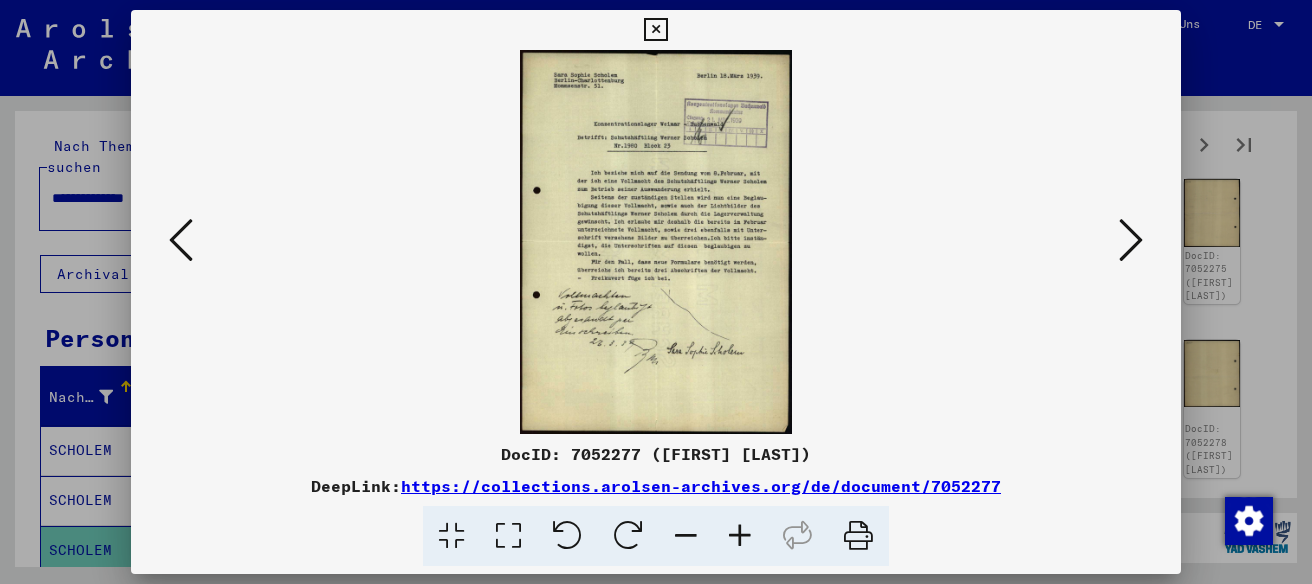 click at bounding box center [1131, 240] 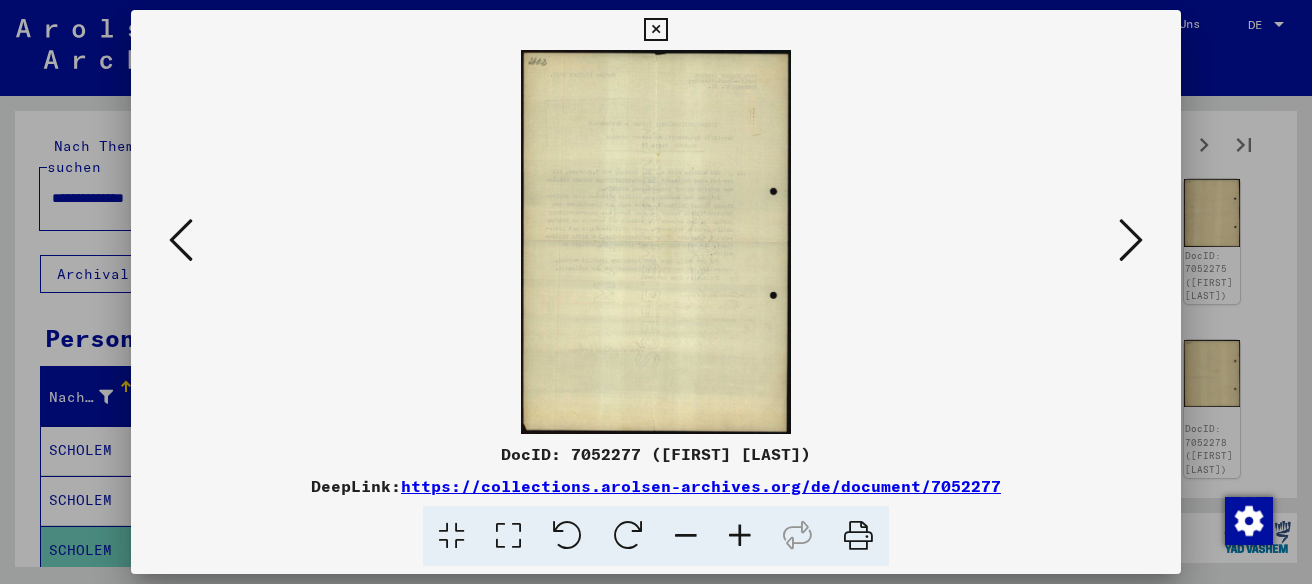 click at bounding box center [1131, 240] 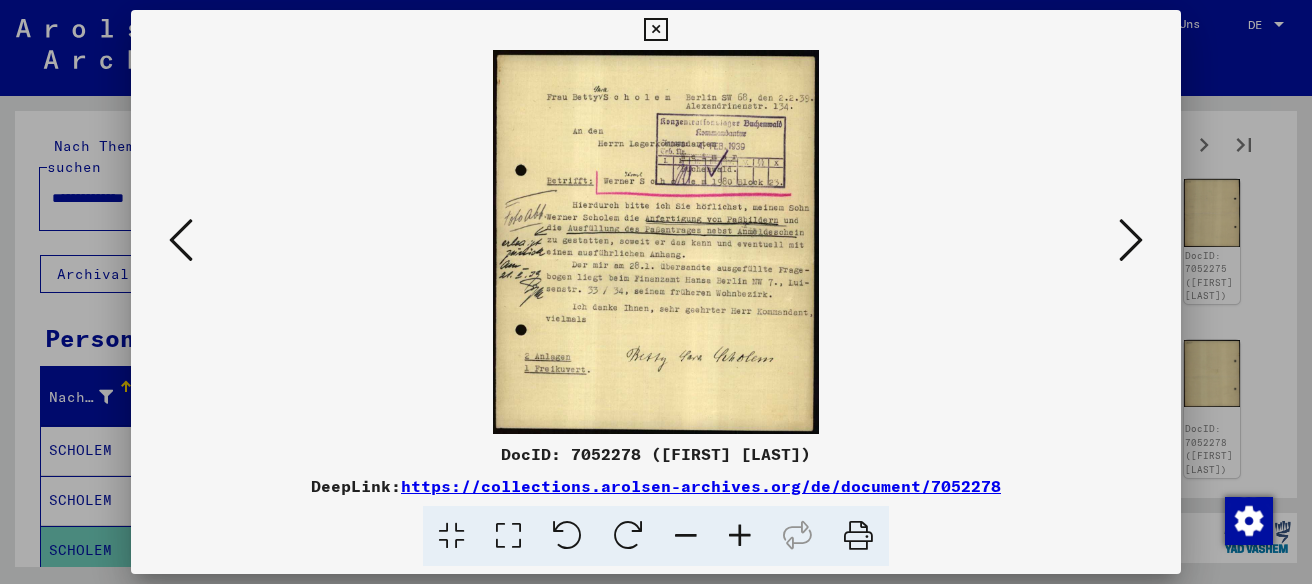 click at bounding box center [1131, 240] 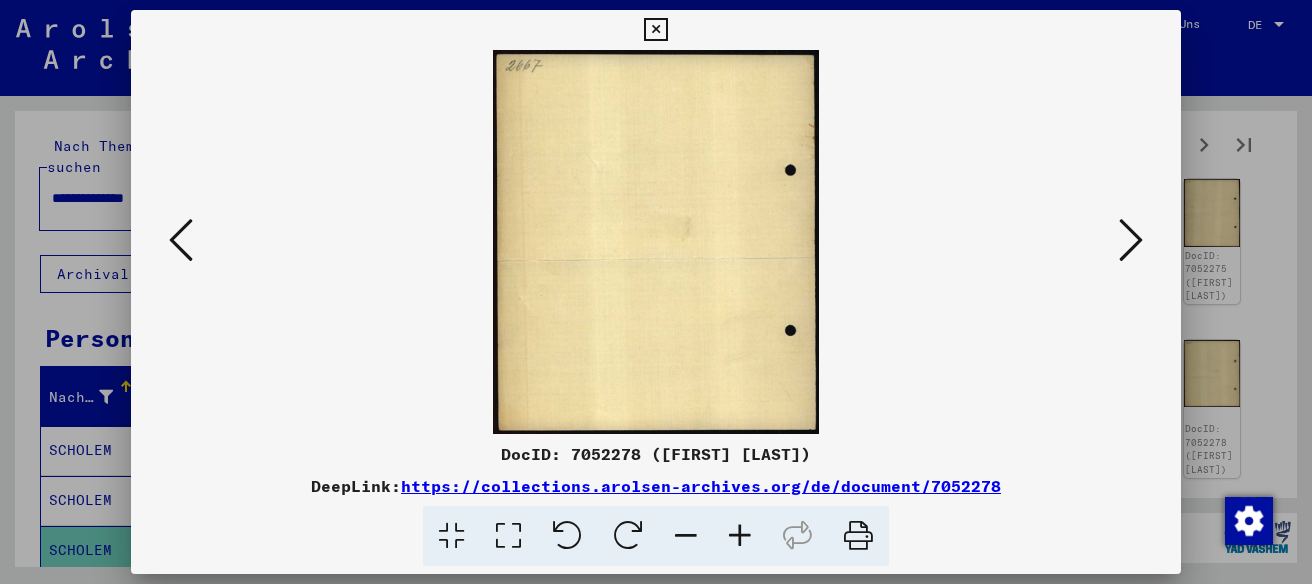 click at bounding box center [1131, 240] 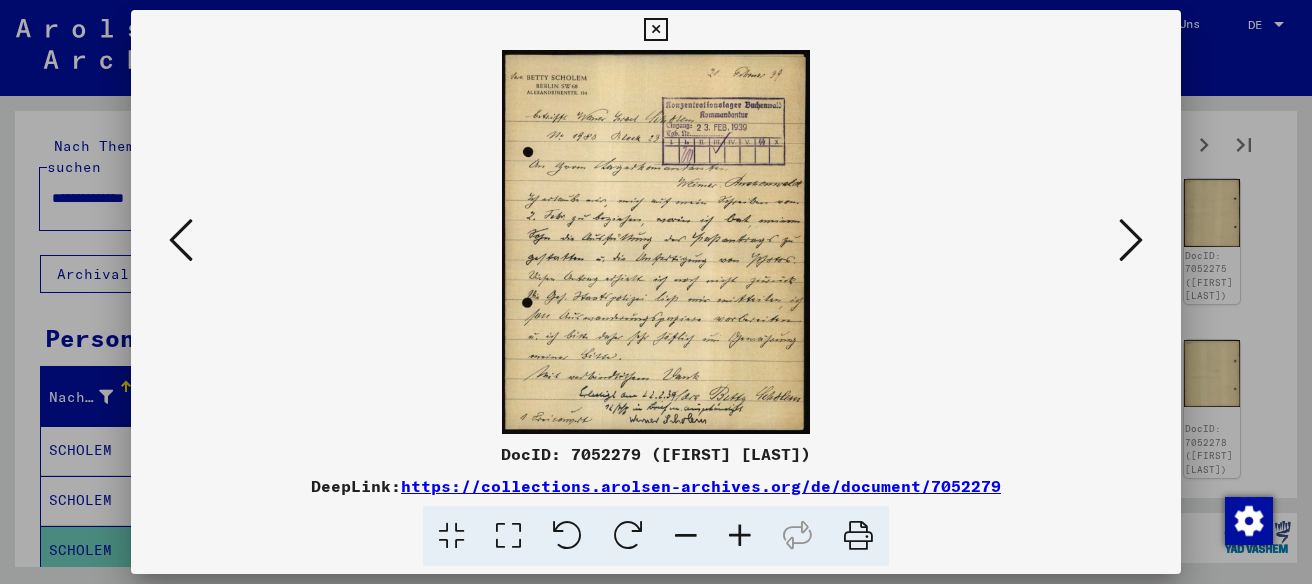 click at bounding box center (1131, 240) 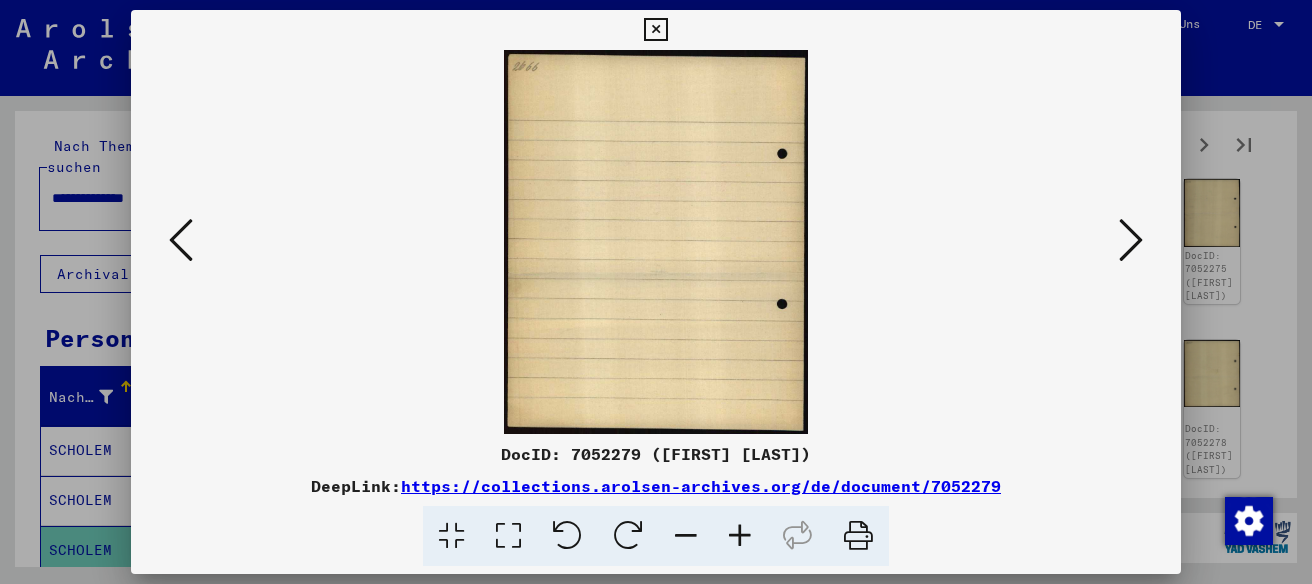 click at bounding box center [1131, 240] 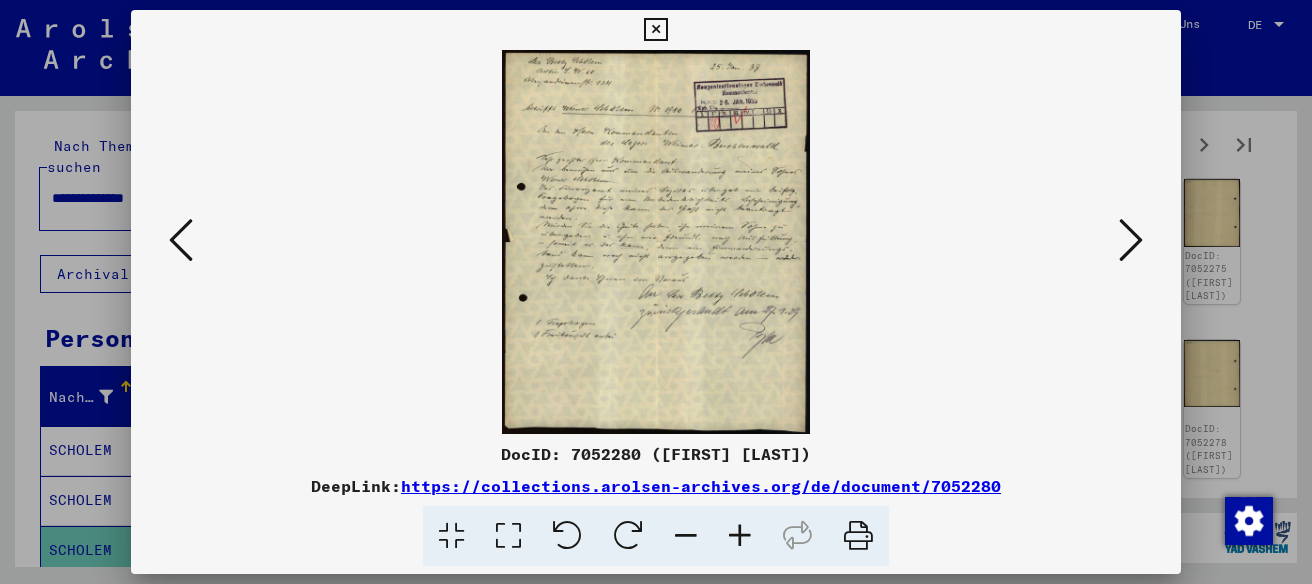 click at bounding box center [1131, 240] 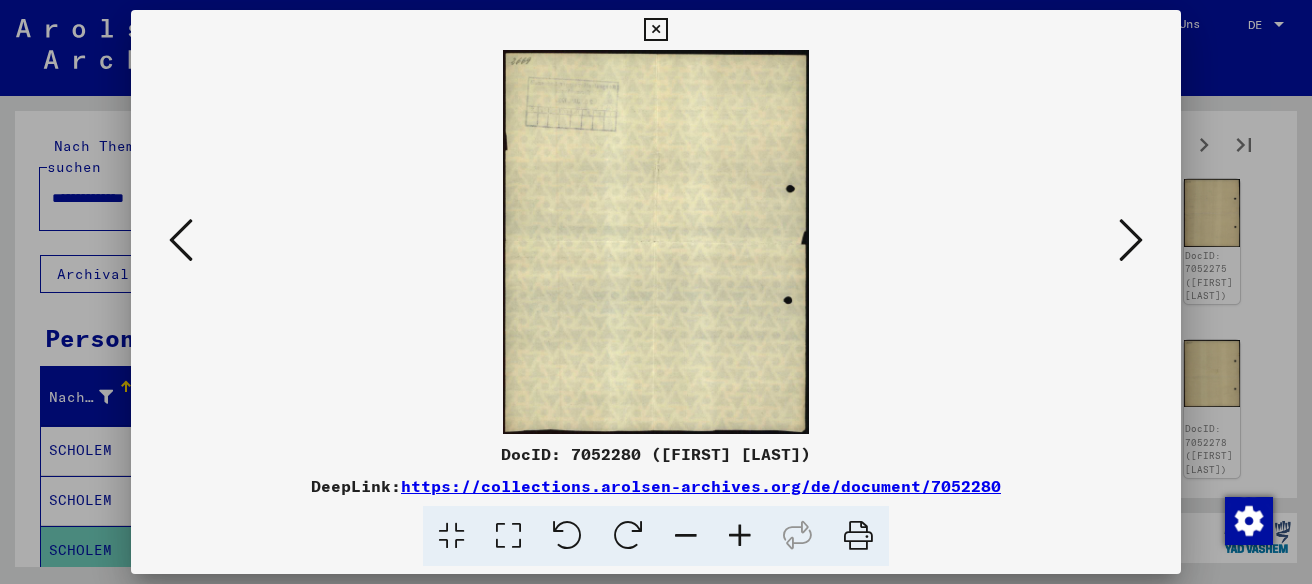 click at bounding box center [1131, 240] 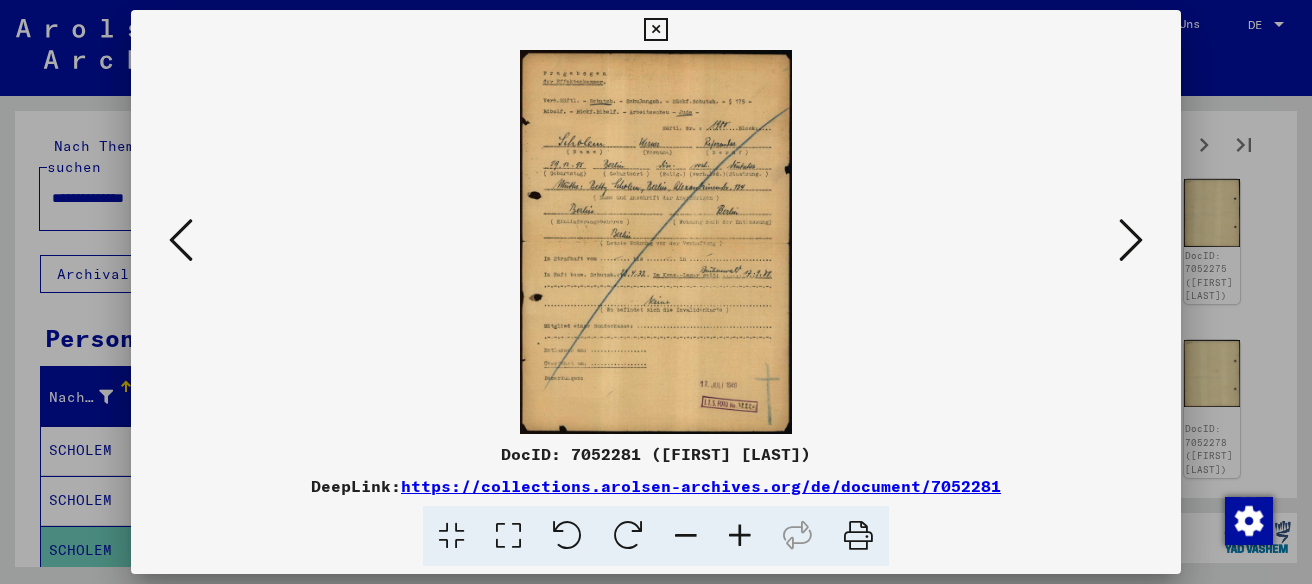 click at bounding box center [1131, 240] 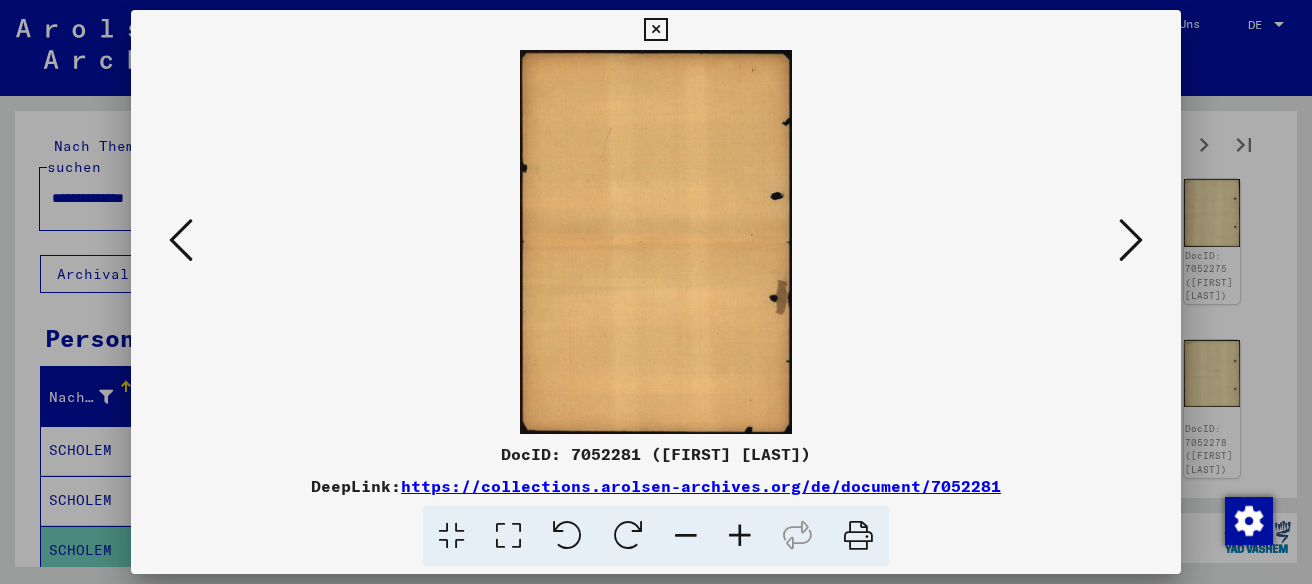 click at bounding box center [1131, 240] 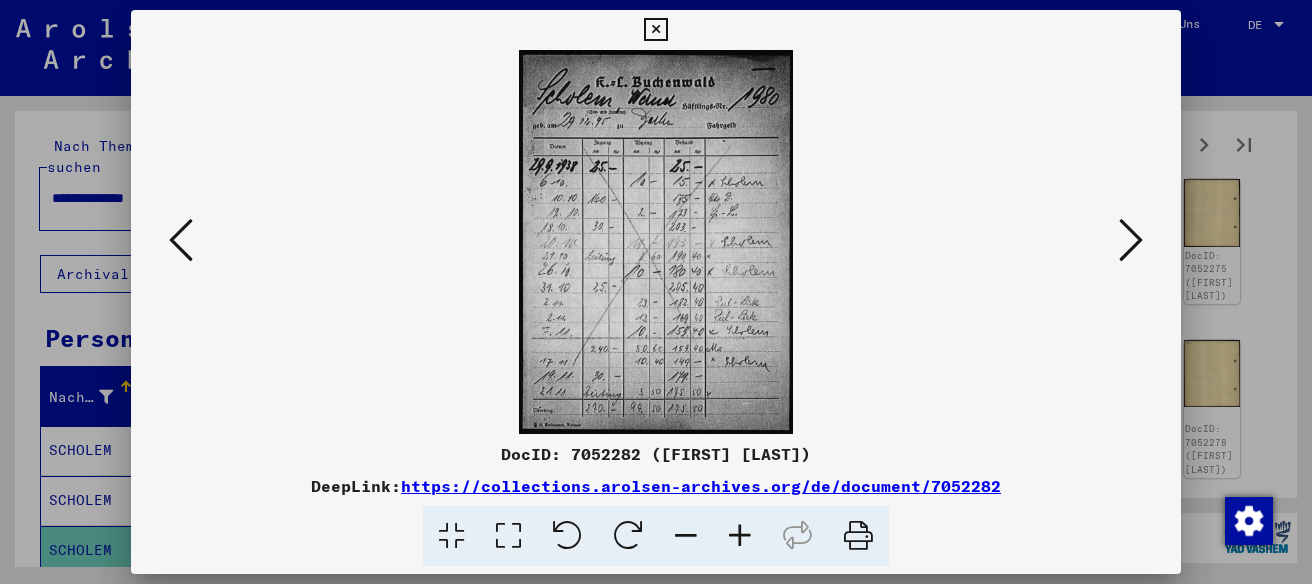 click at bounding box center (1131, 240) 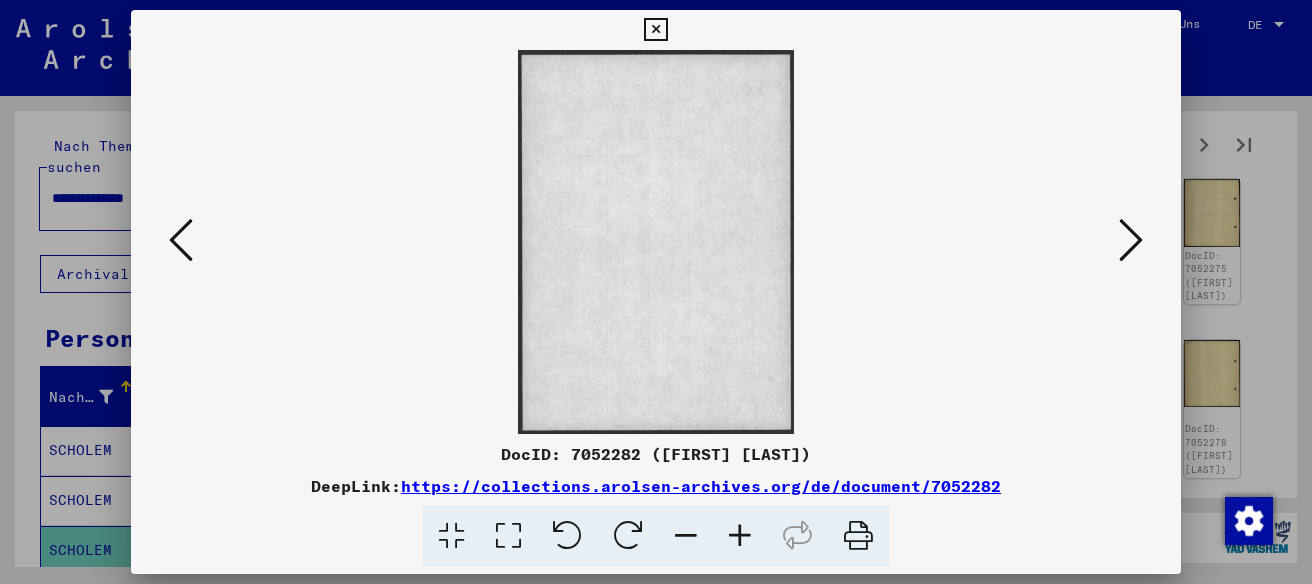 click at bounding box center [1131, 240] 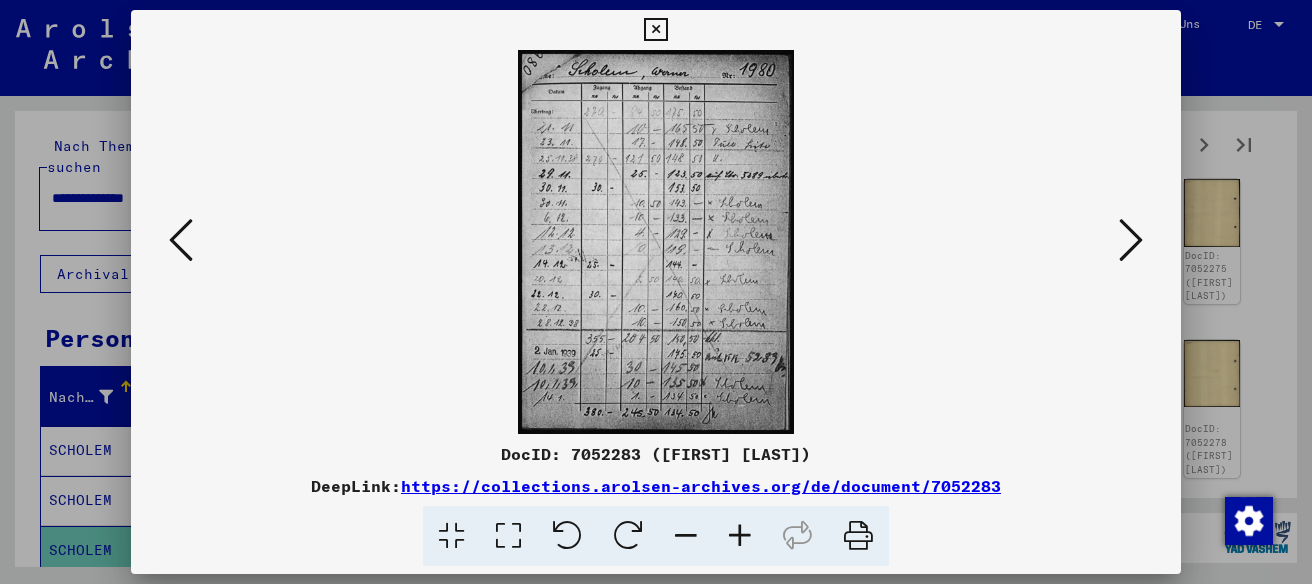 click at bounding box center (1131, 240) 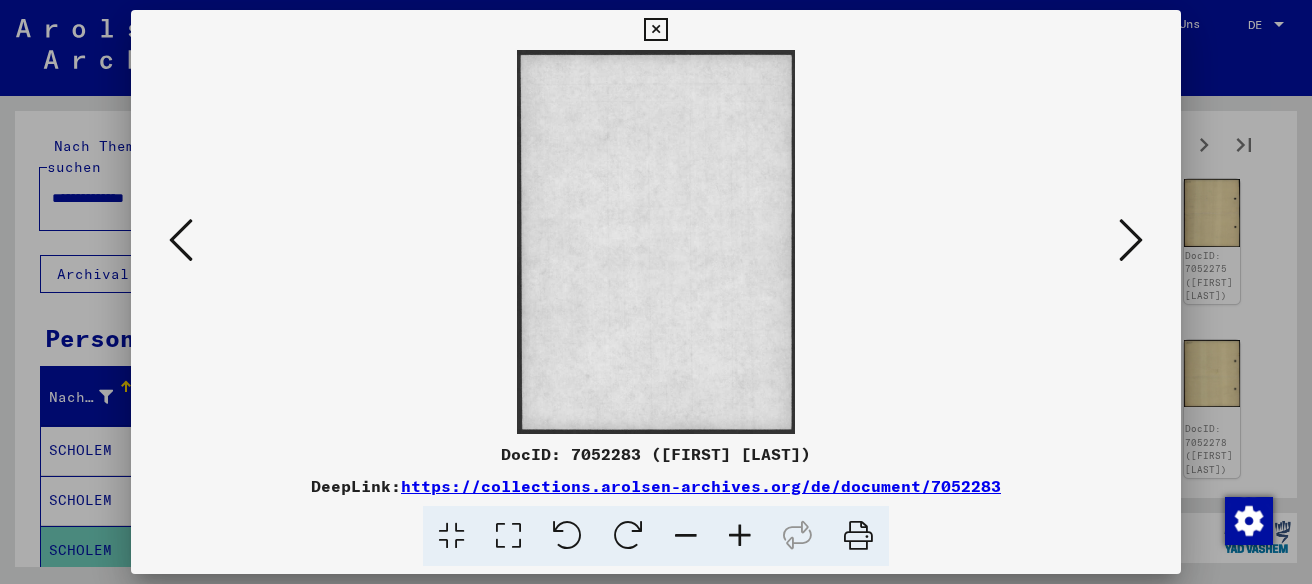 click at bounding box center [1131, 240] 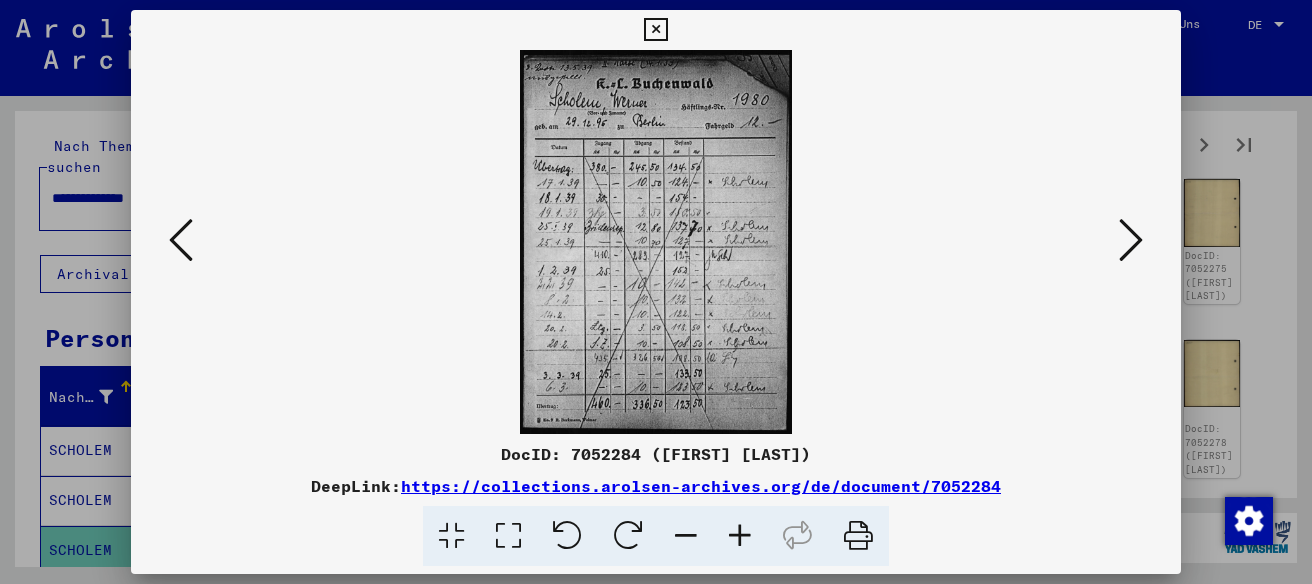 click at bounding box center (1131, 240) 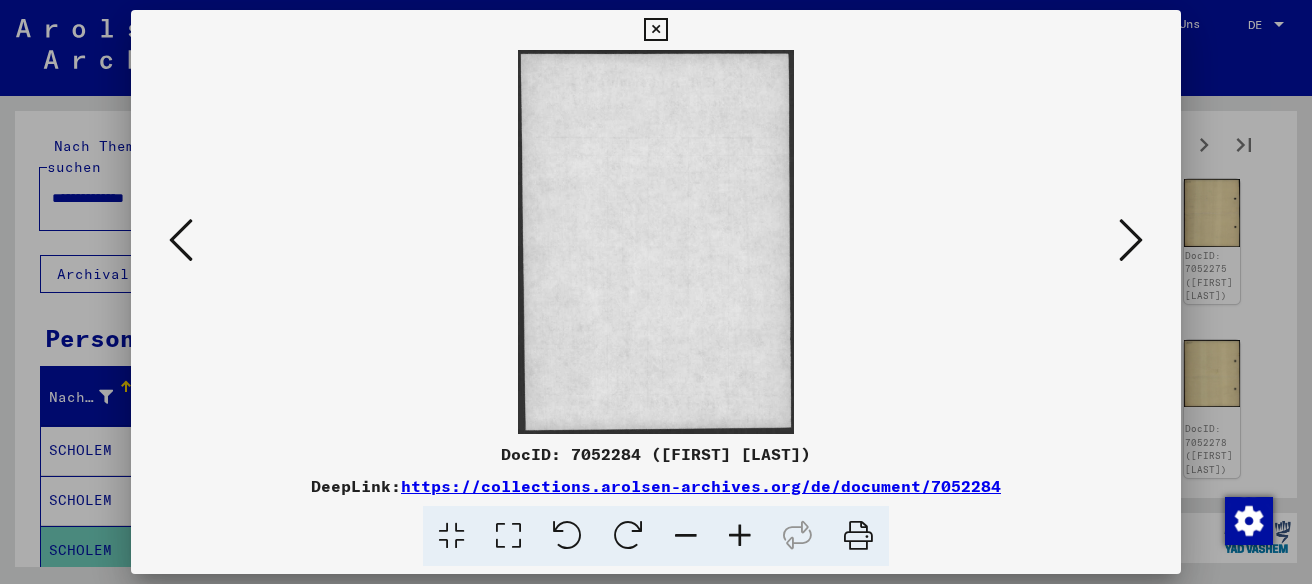 click at bounding box center (1131, 240) 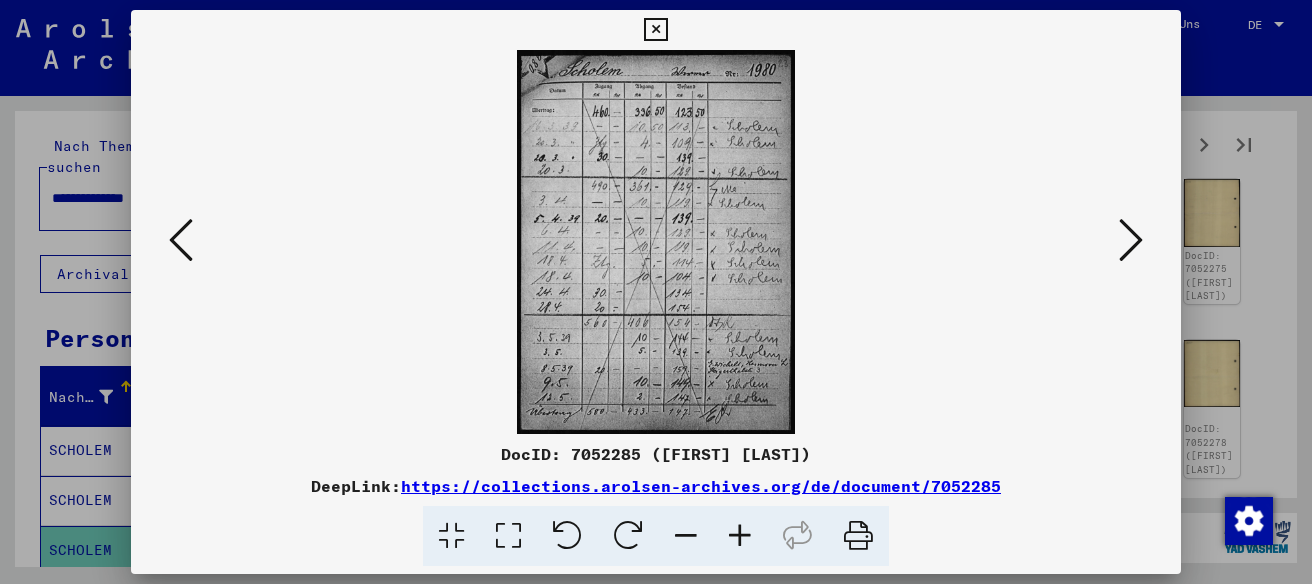 click at bounding box center [1131, 240] 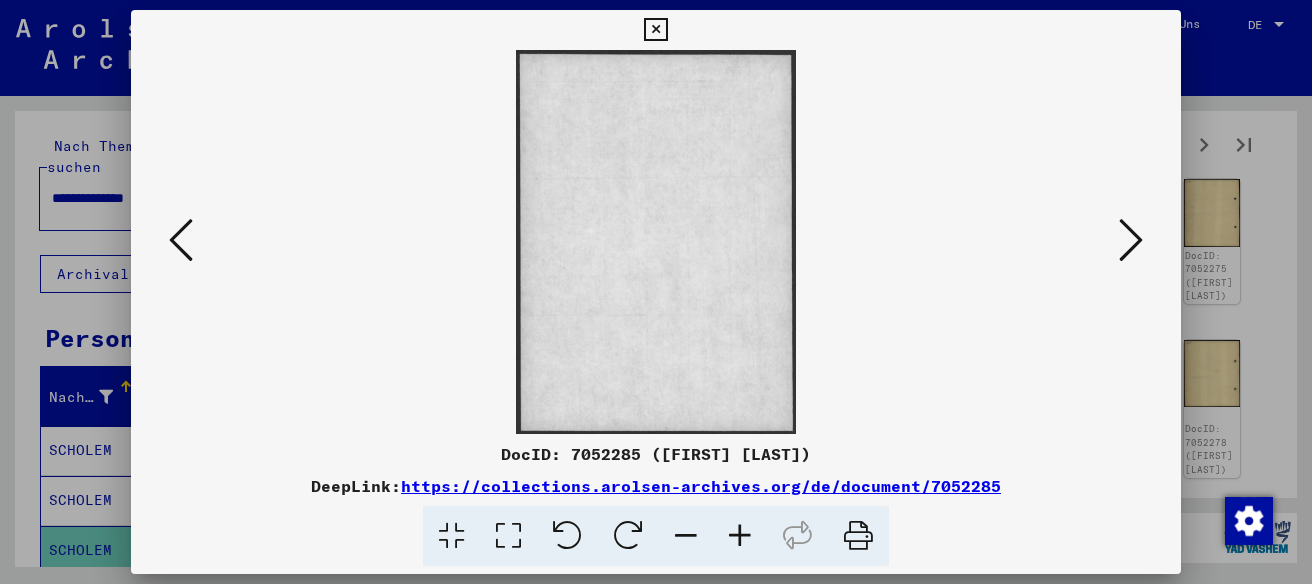 click at bounding box center (1131, 240) 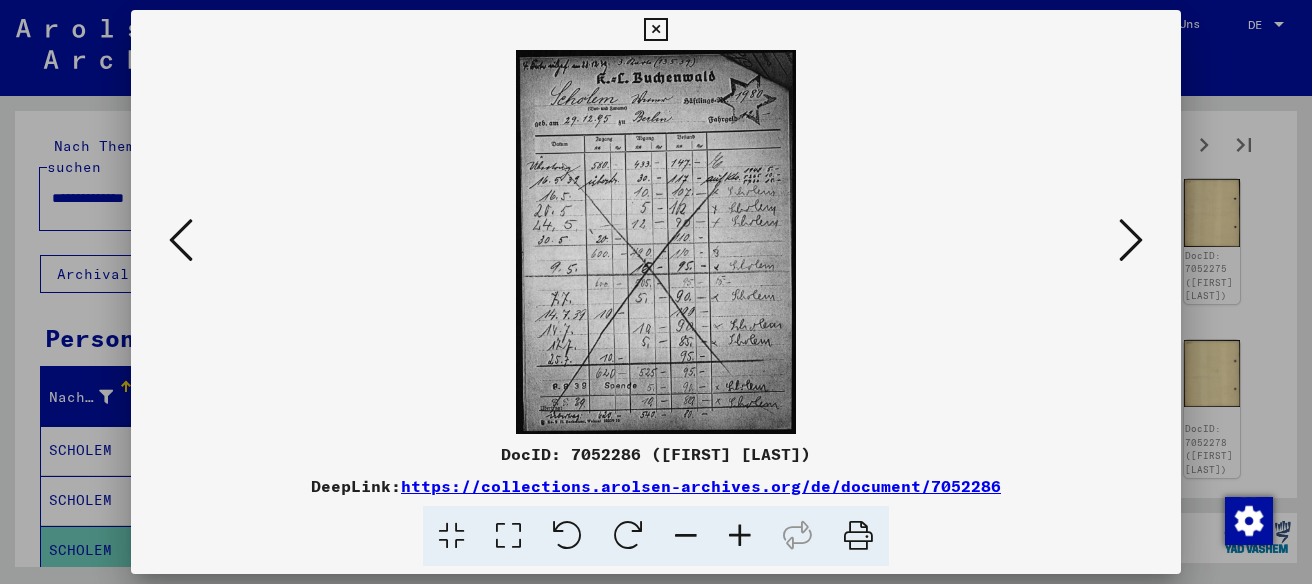 click at bounding box center [1131, 240] 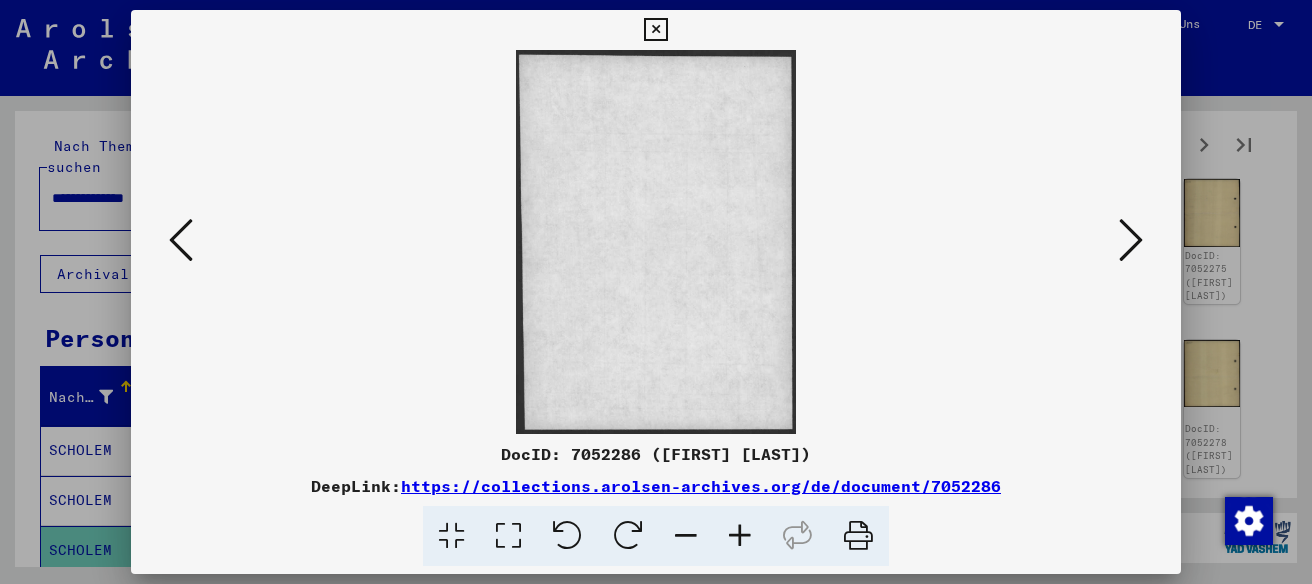 click at bounding box center [1131, 240] 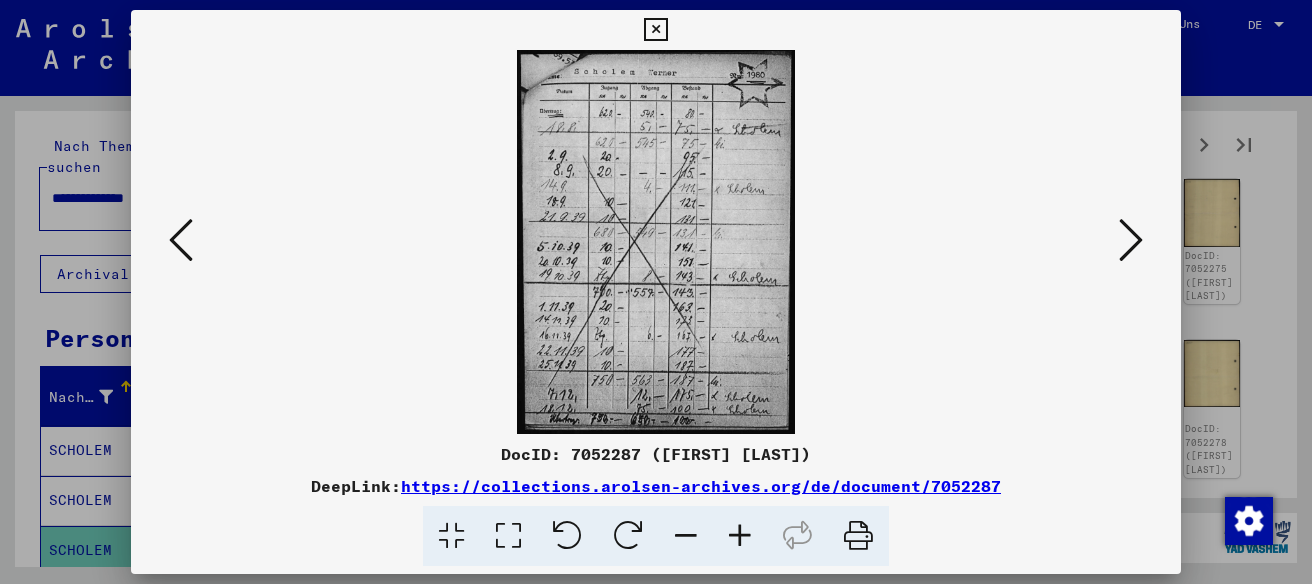 click at bounding box center (1131, 240) 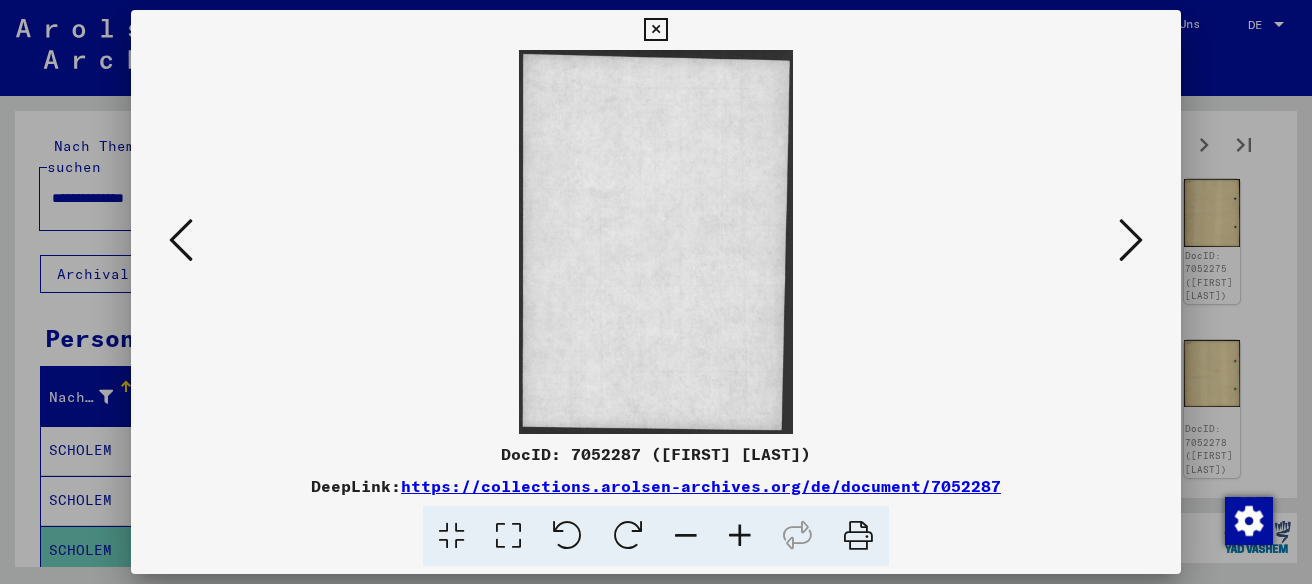 click at bounding box center [1131, 240] 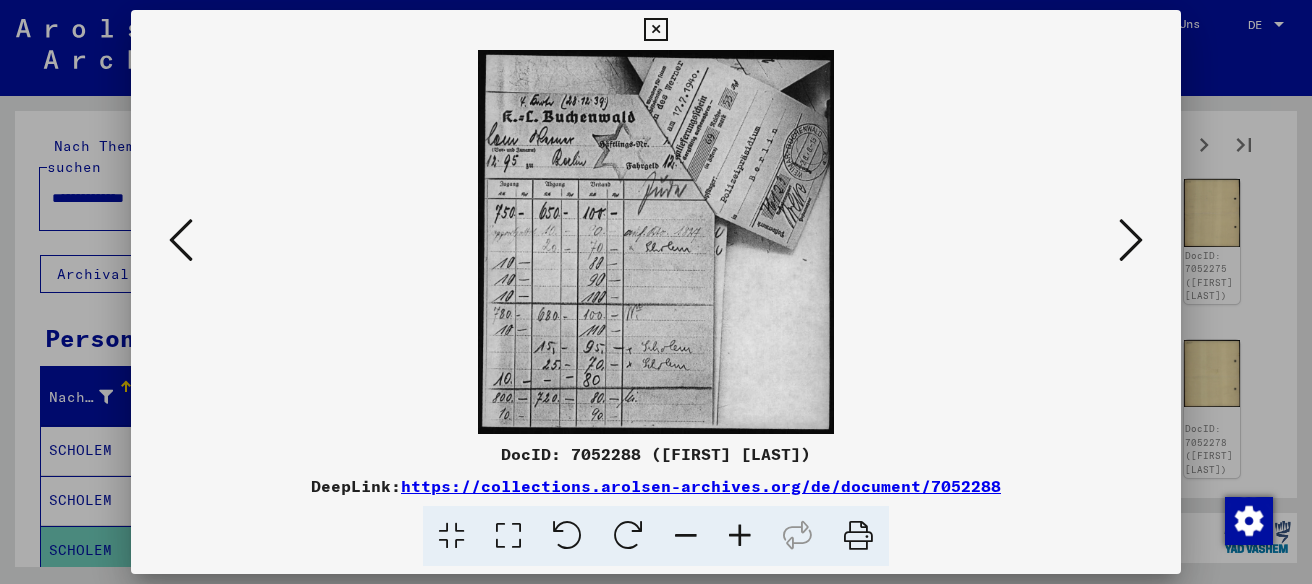 click at bounding box center [1131, 240] 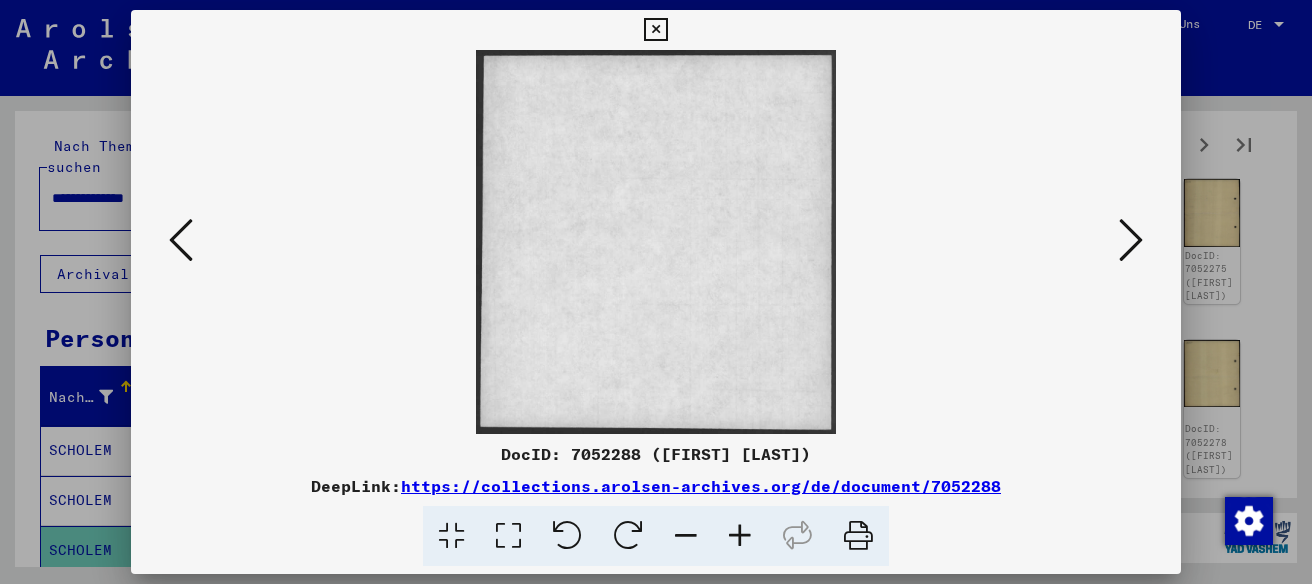 click at bounding box center (1131, 240) 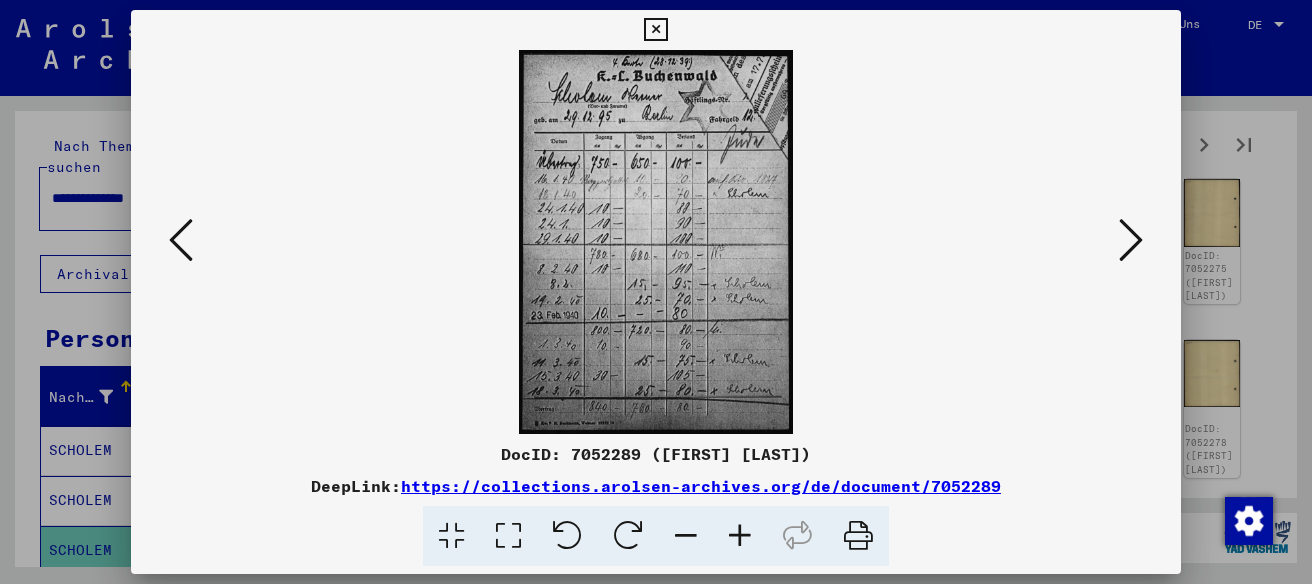click at bounding box center [1131, 240] 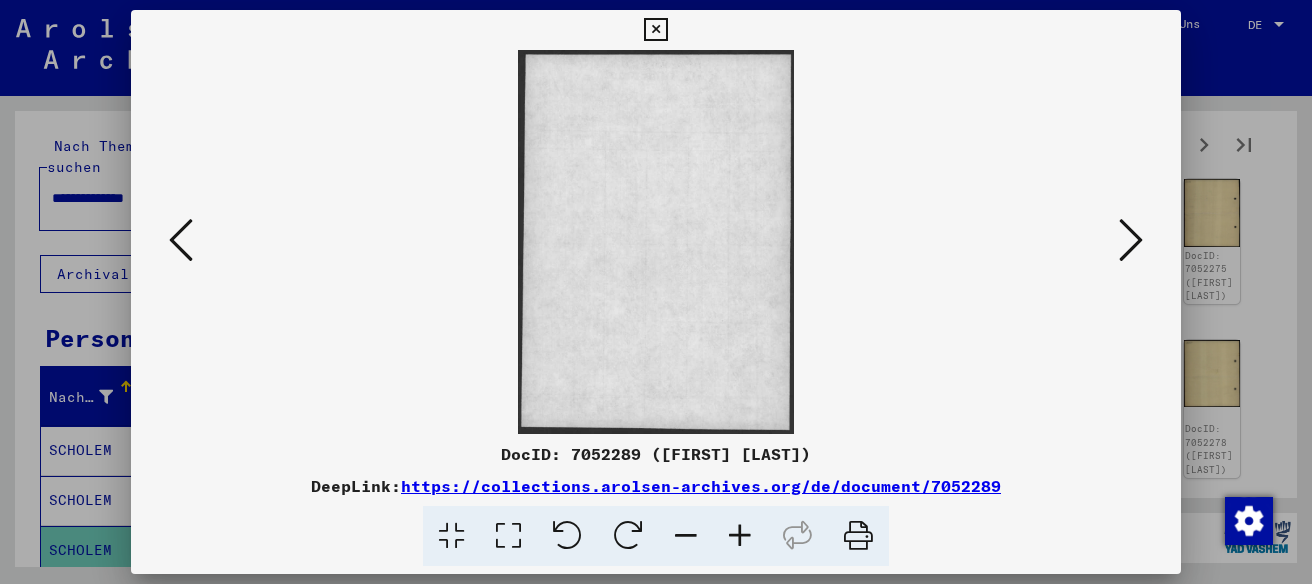 click at bounding box center [1131, 240] 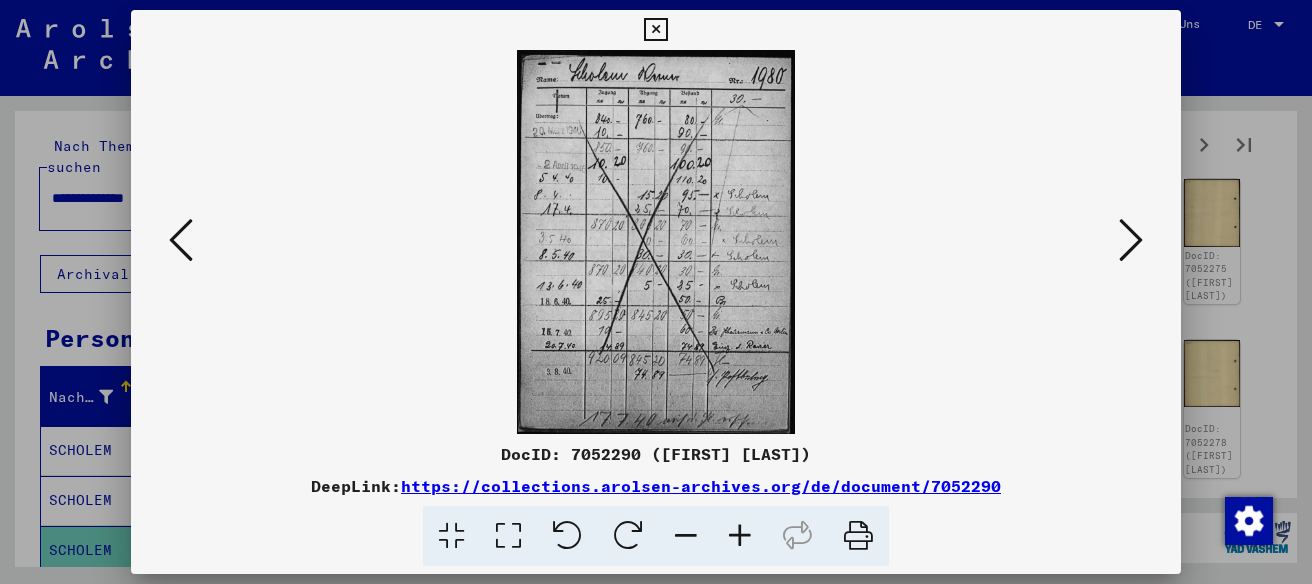 click at bounding box center [1131, 240] 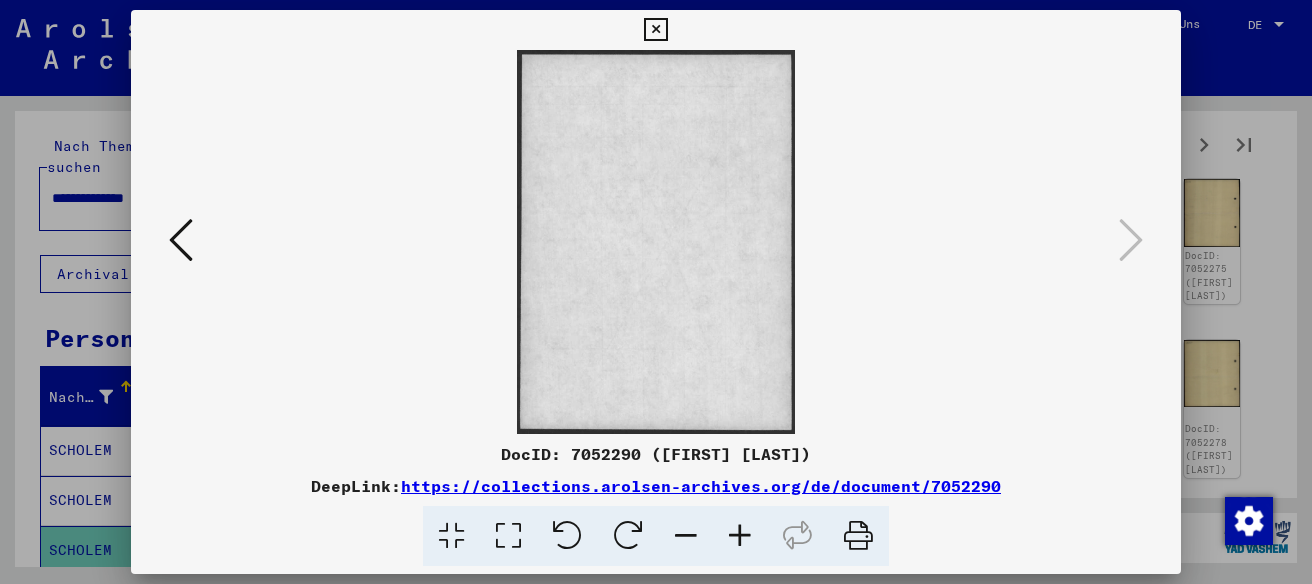 click at bounding box center (655, 30) 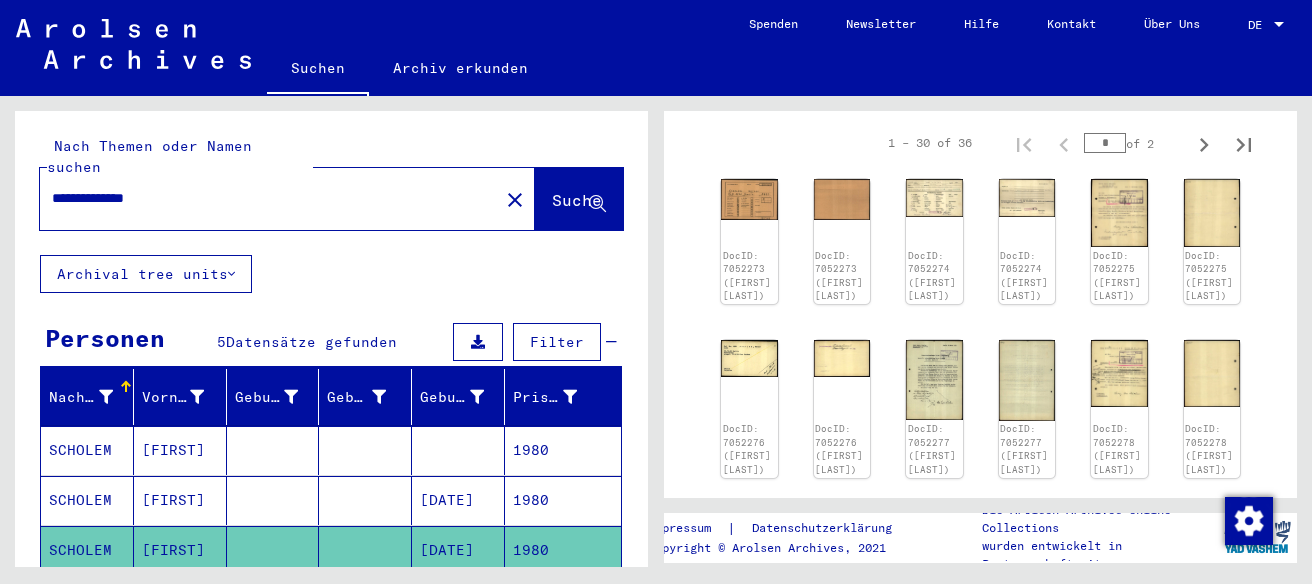 click on "1980" at bounding box center (563, 500) 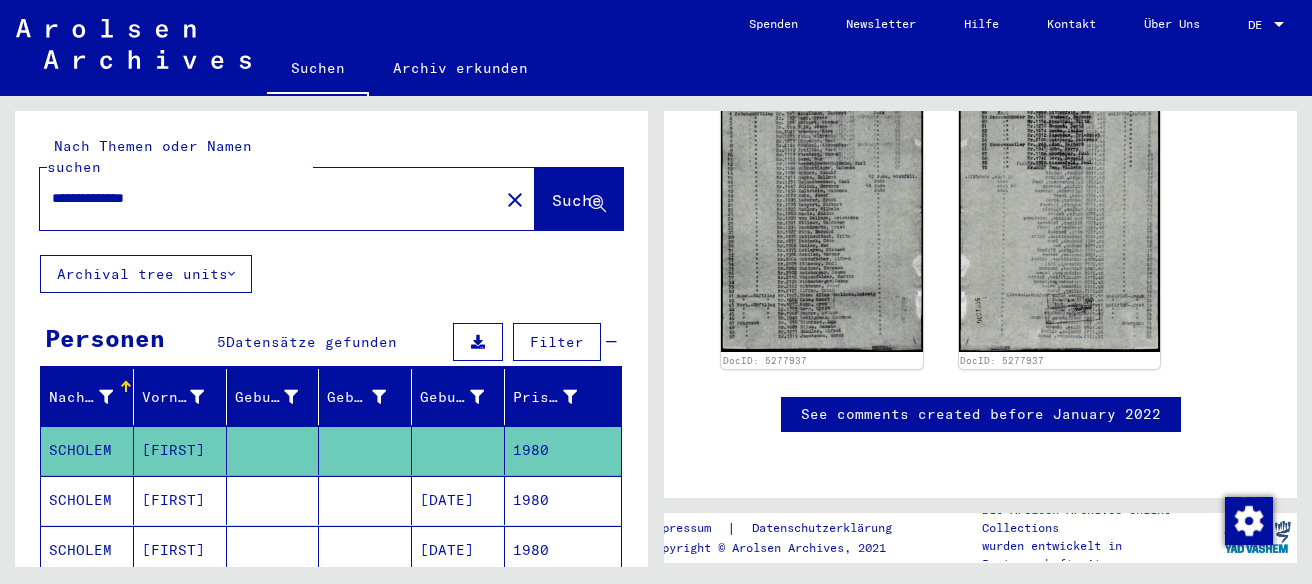 scroll, scrollTop: 723, scrollLeft: 0, axis: vertical 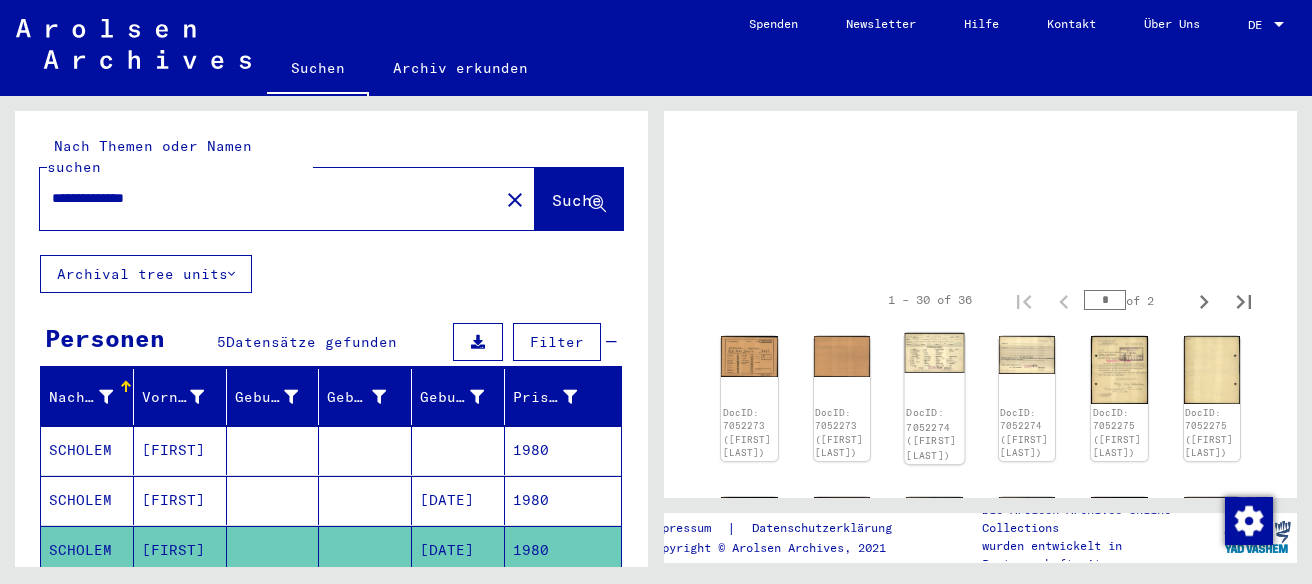 click 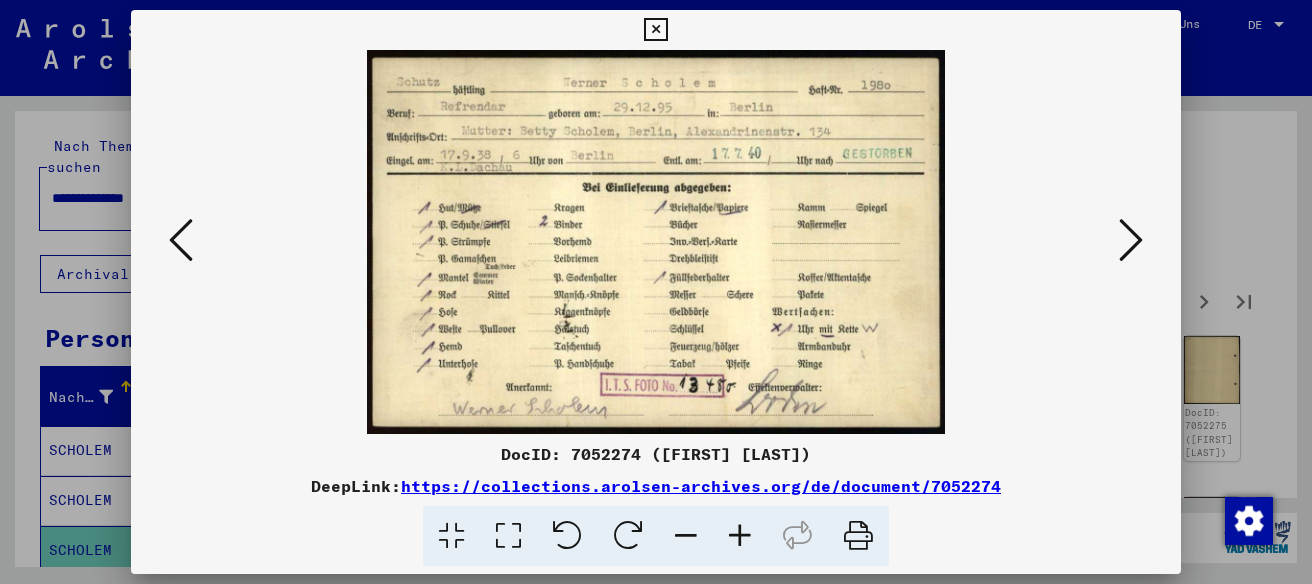 drag, startPoint x: 808, startPoint y: 366, endPoint x: 817, endPoint y: 313, distance: 53.75872 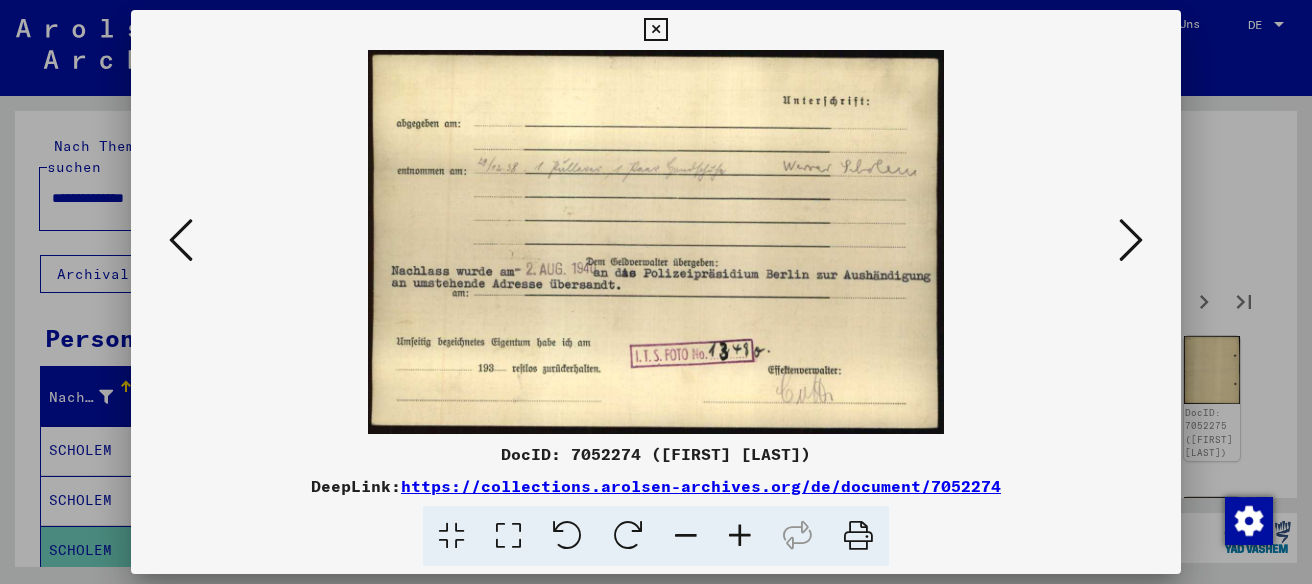 click at bounding box center [1131, 240] 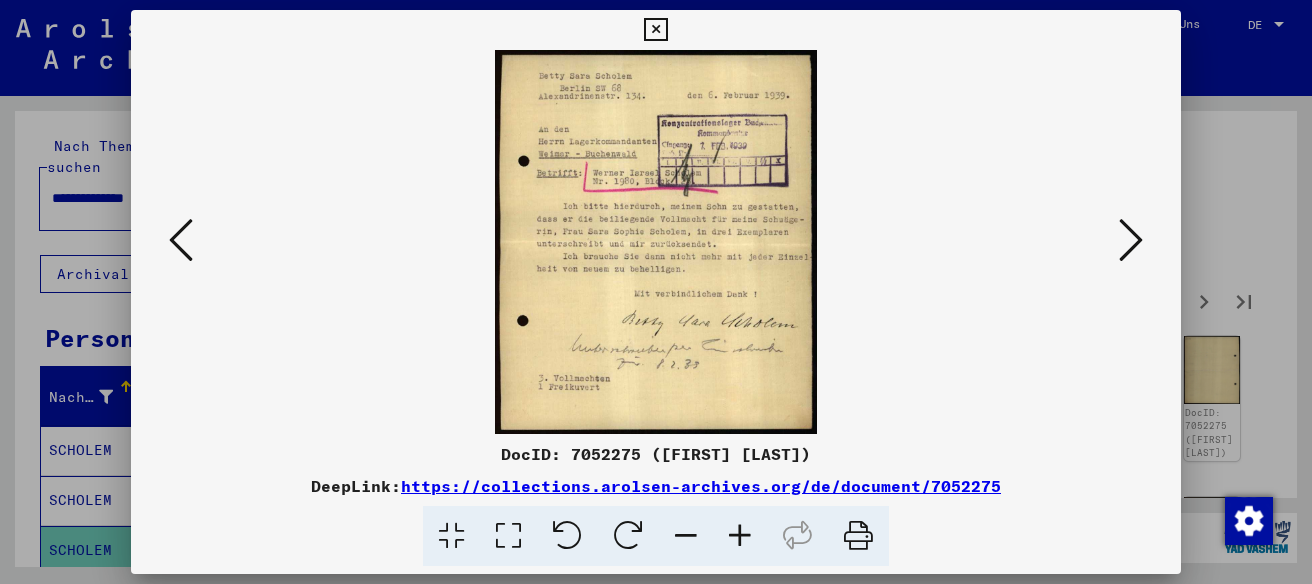 click at bounding box center [1131, 240] 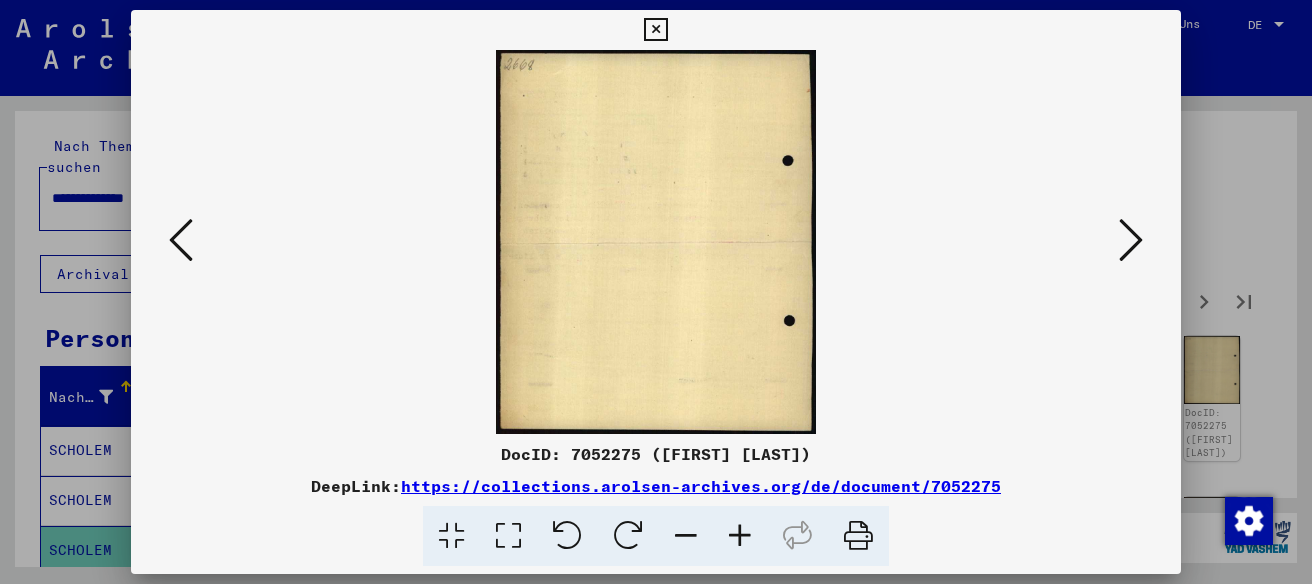 click at bounding box center [1131, 240] 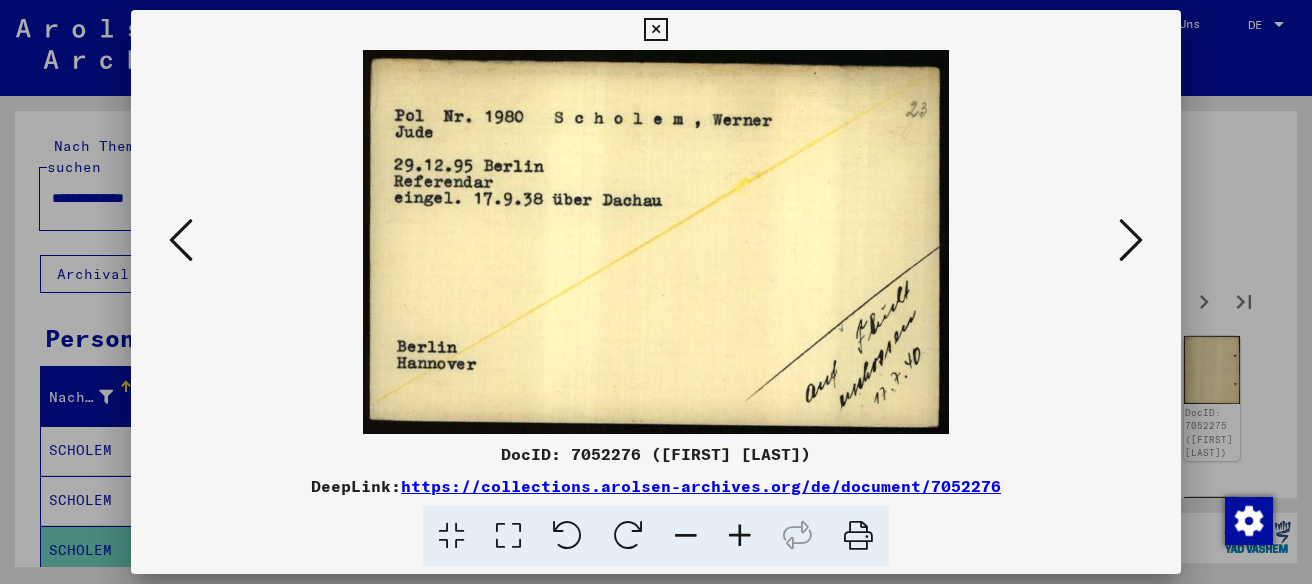 click at bounding box center [1131, 240] 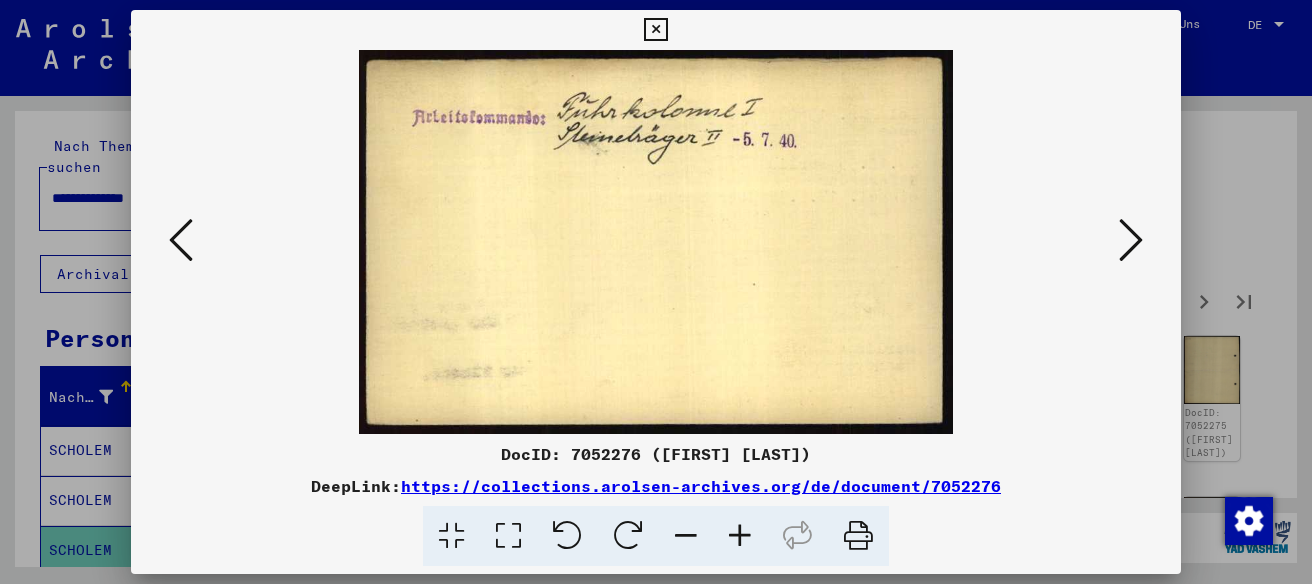 click at bounding box center (1131, 240) 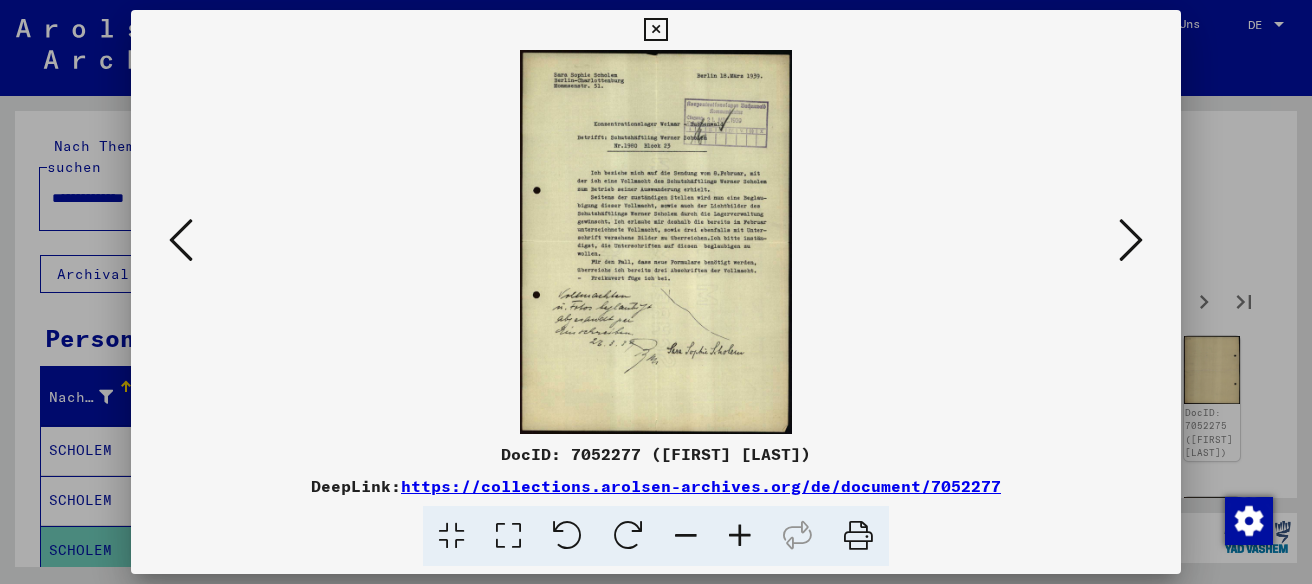 click at bounding box center (1131, 240) 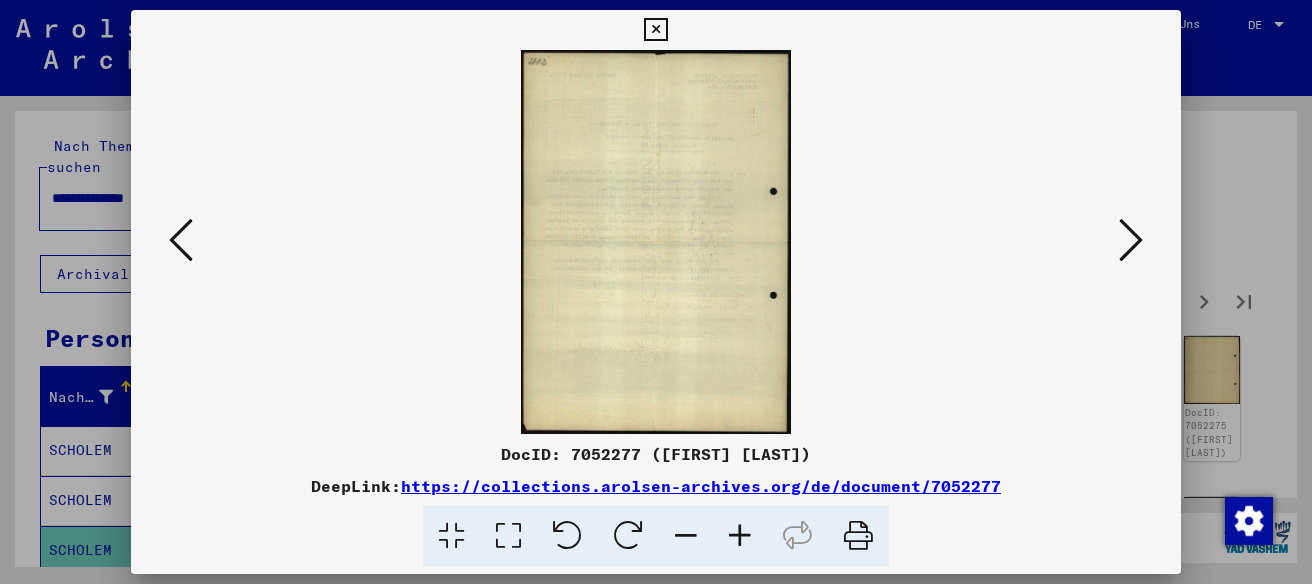 click at bounding box center (1131, 240) 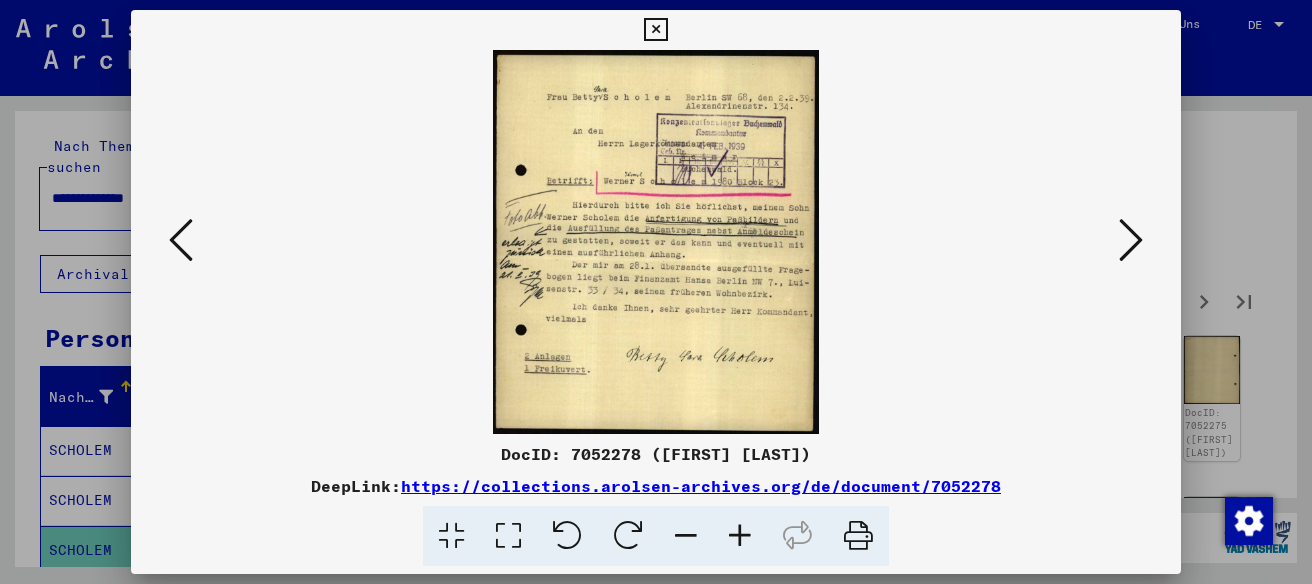 click at bounding box center (1131, 240) 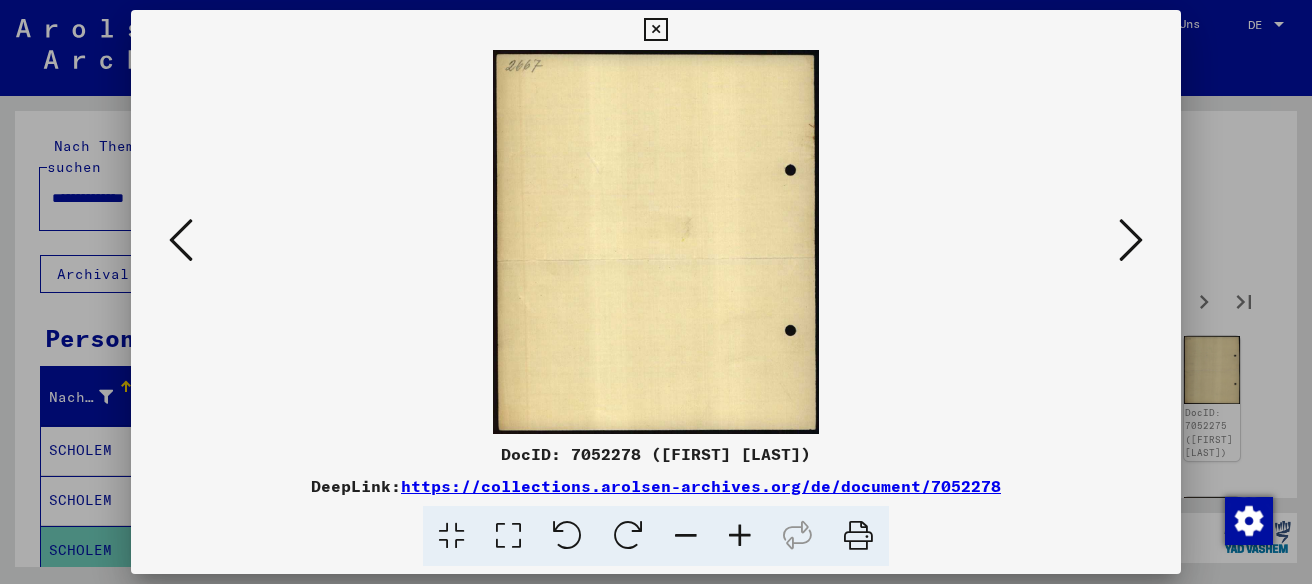 click at bounding box center [181, 240] 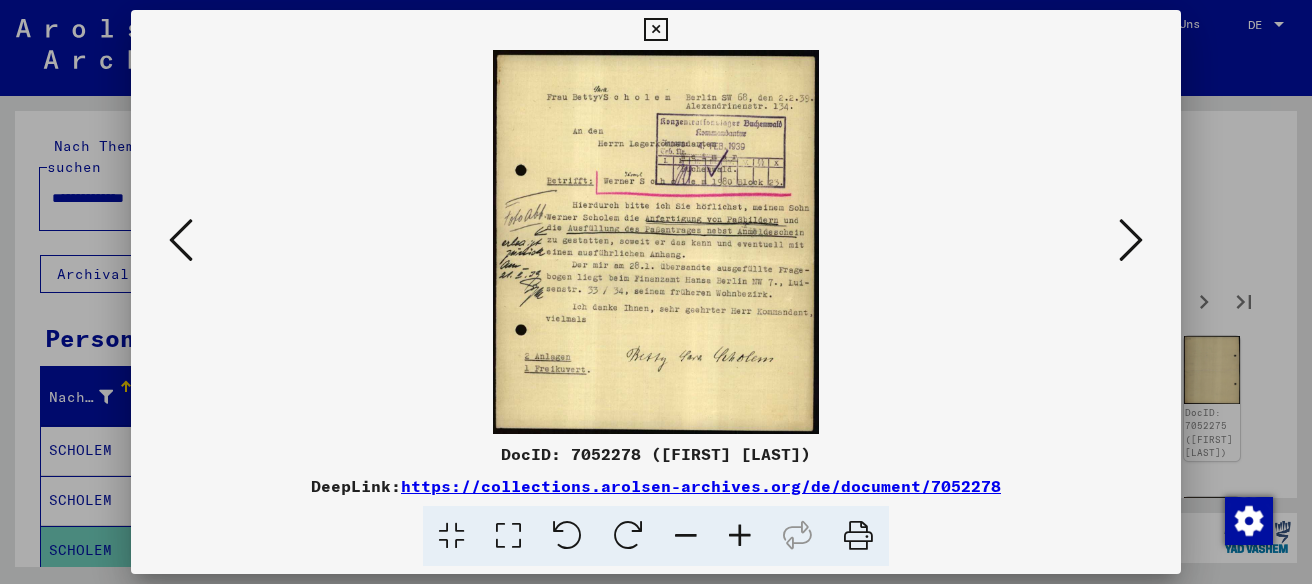click at bounding box center (181, 240) 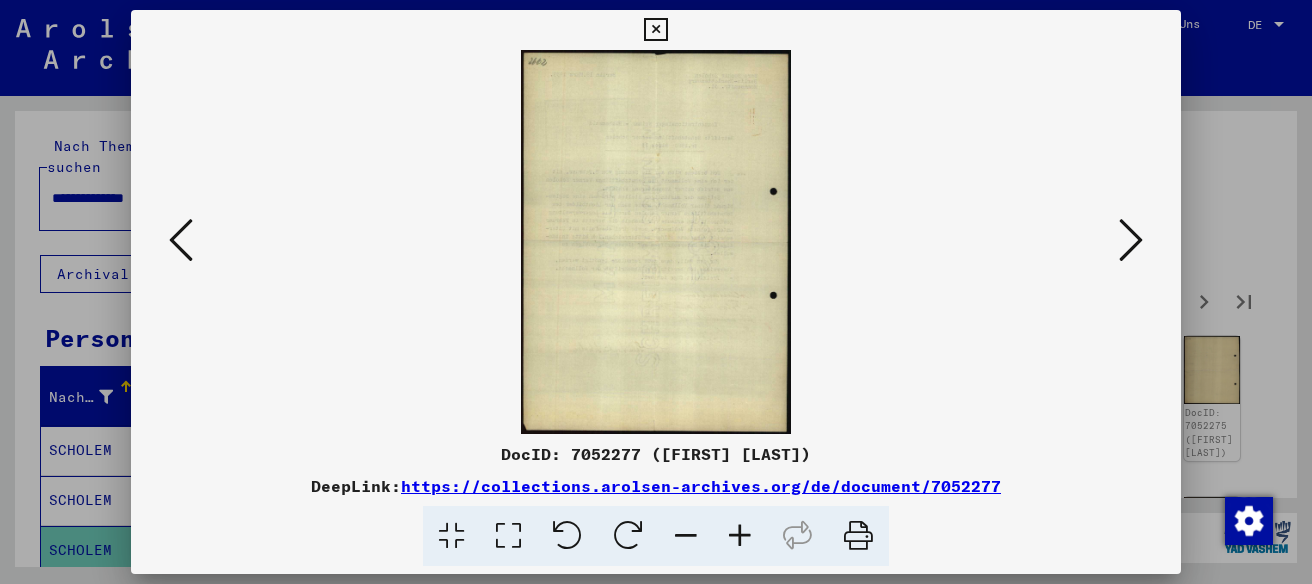 click at bounding box center [181, 240] 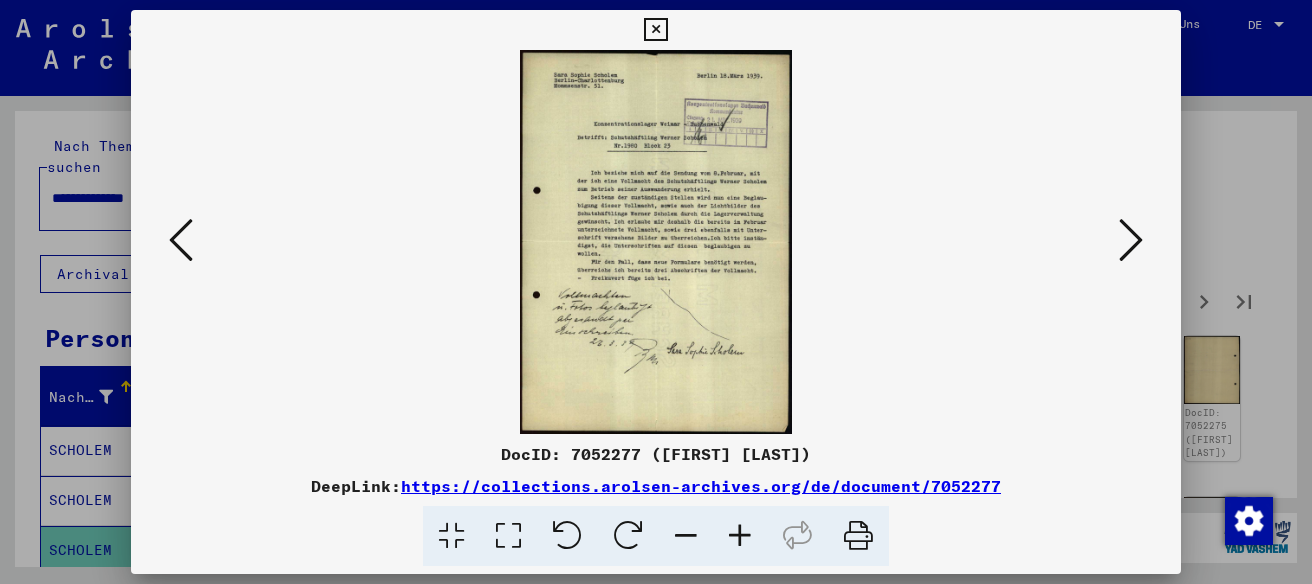 click at bounding box center [181, 240] 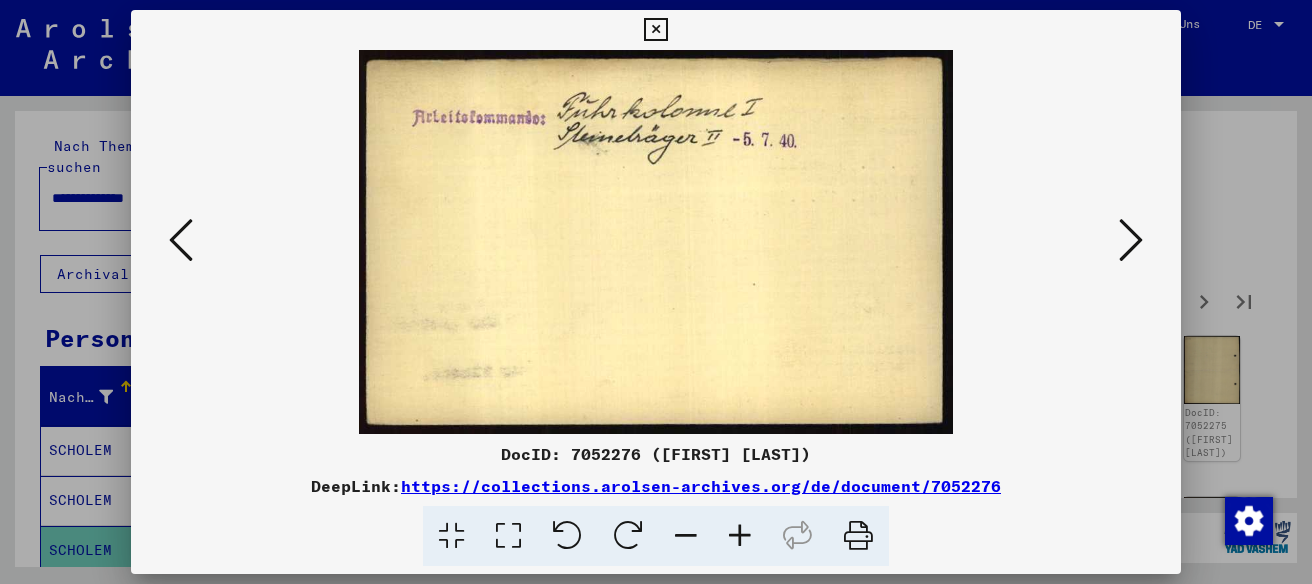 click at bounding box center [181, 240] 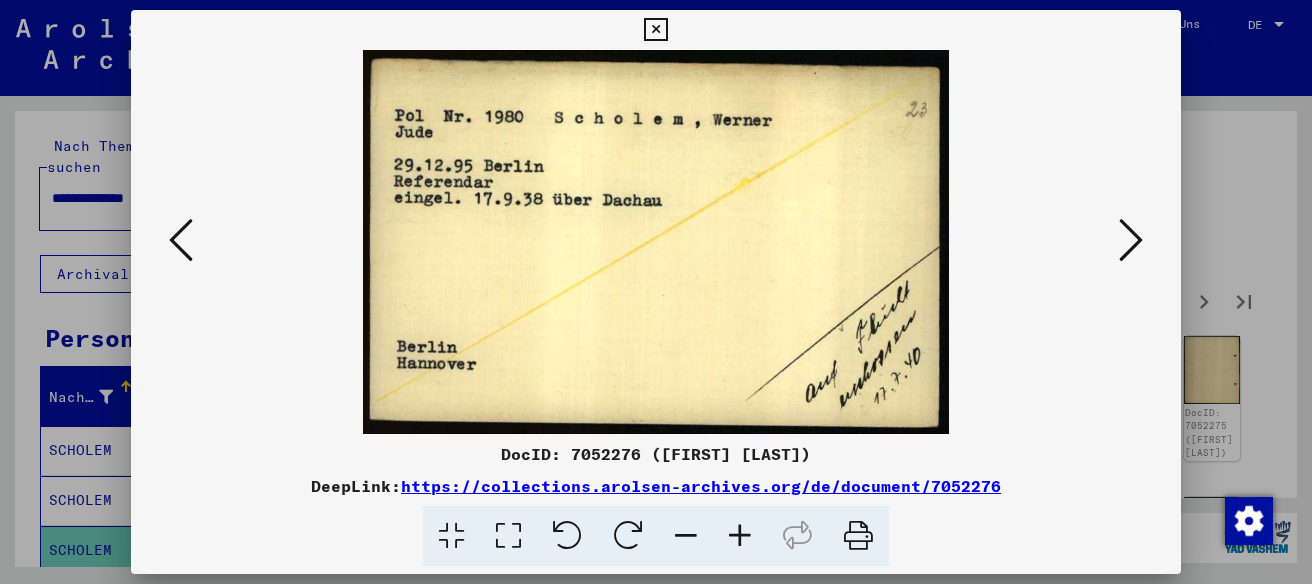 click at bounding box center (181, 240) 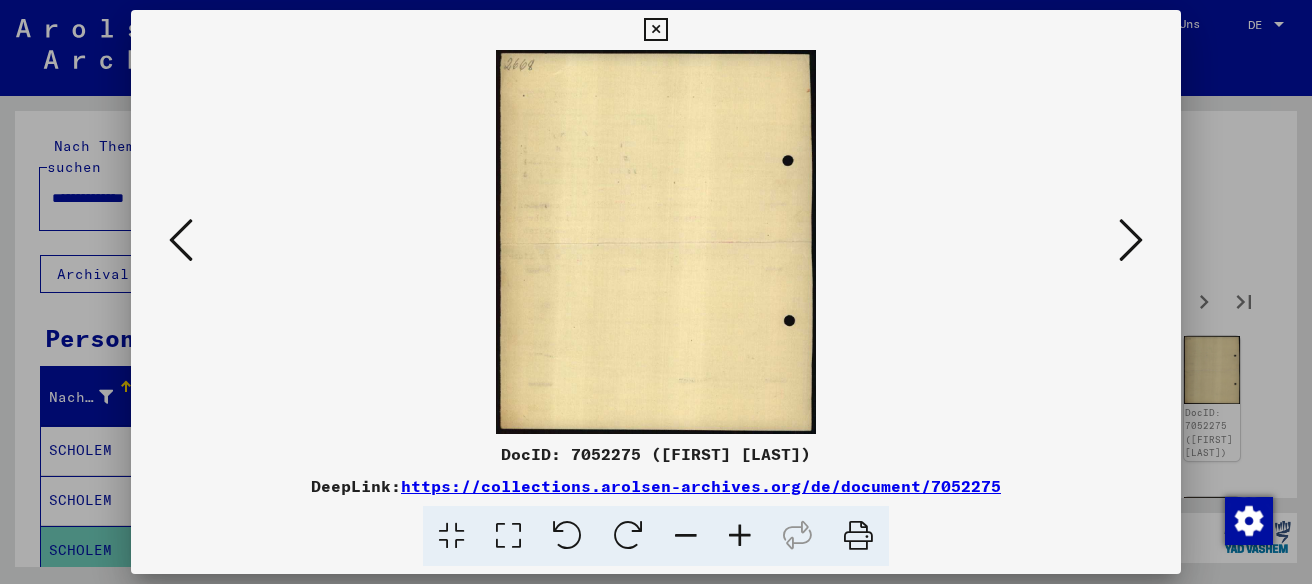 click at bounding box center (181, 240) 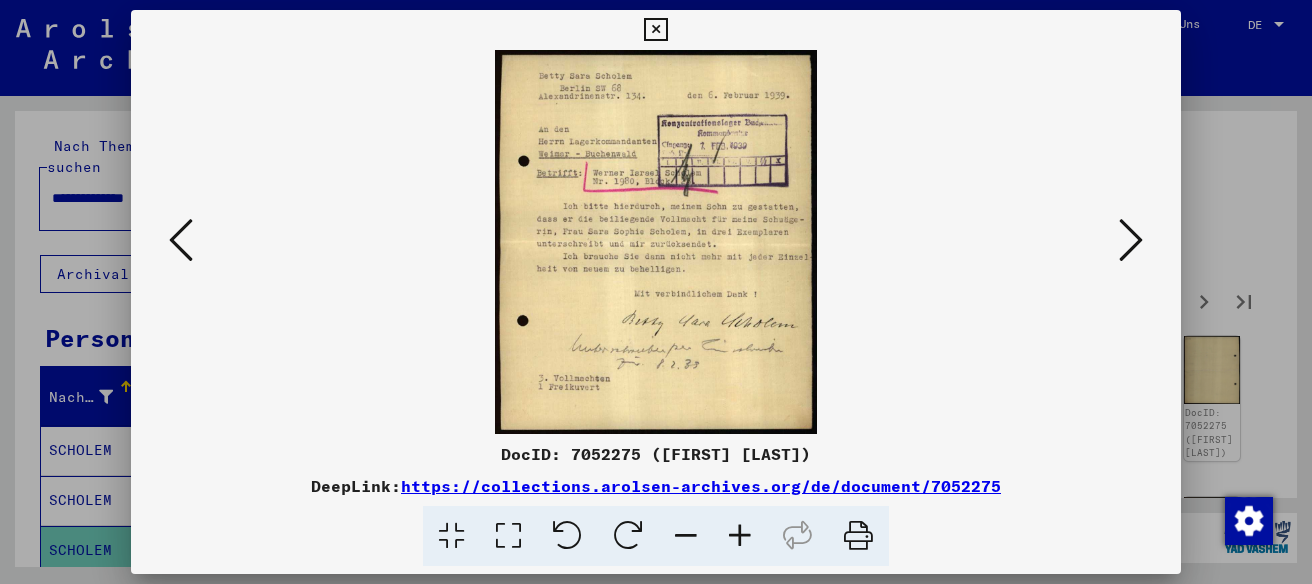 click at bounding box center (181, 240) 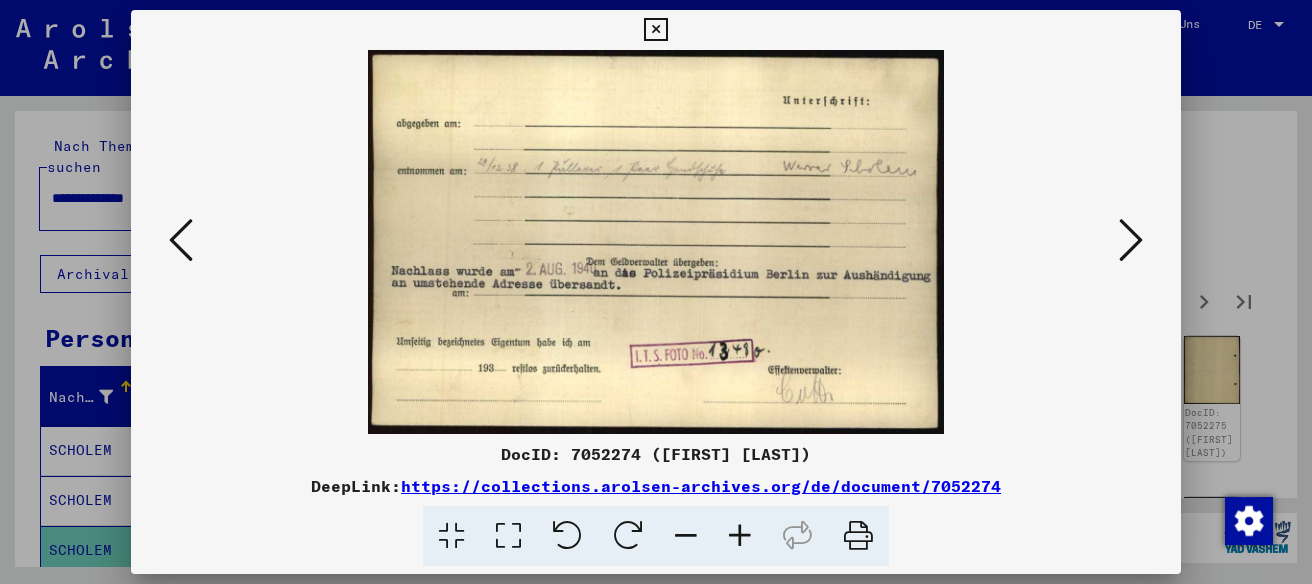 click at bounding box center (181, 240) 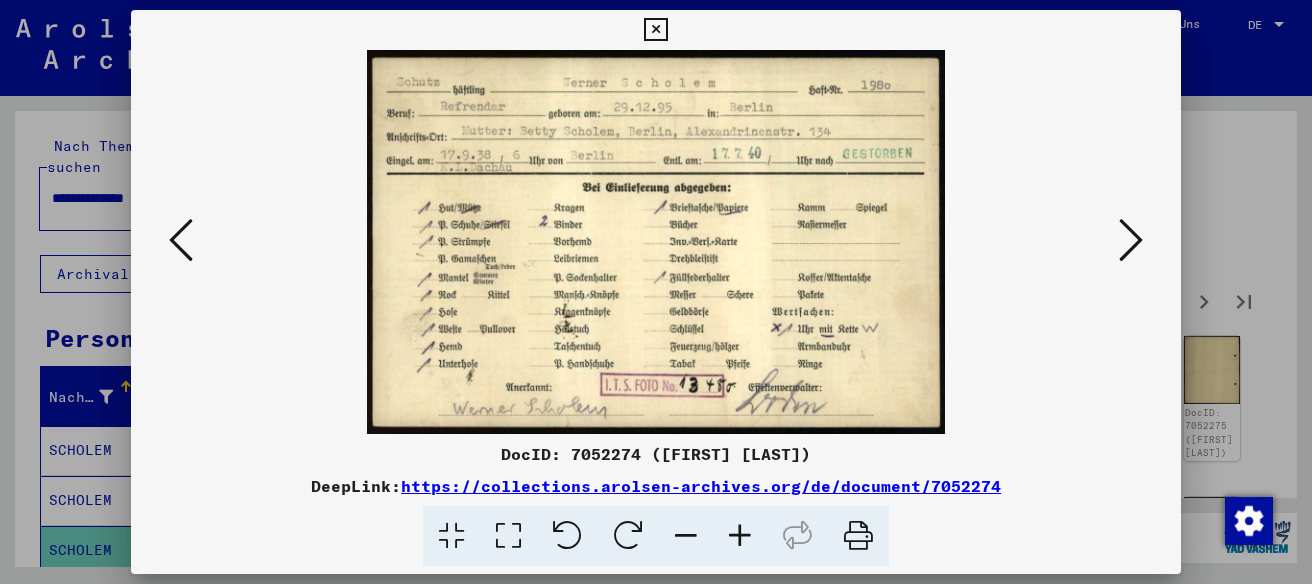 click at bounding box center [655, 30] 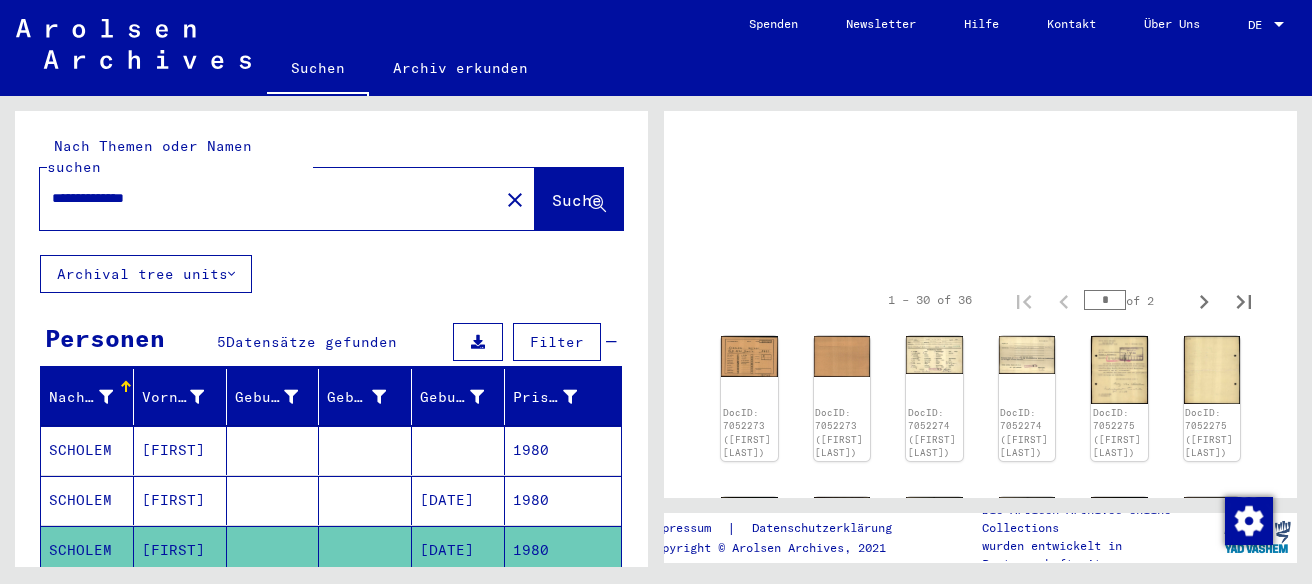 drag, startPoint x: 189, startPoint y: 178, endPoint x: 1, endPoint y: 174, distance: 188.04254 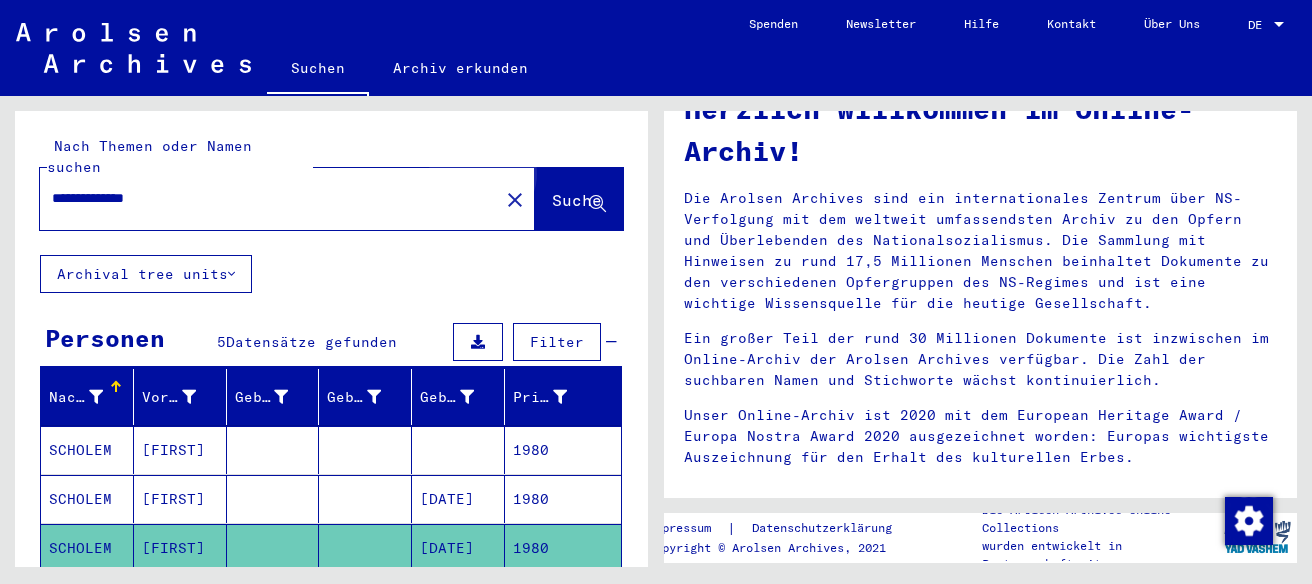 scroll, scrollTop: 0, scrollLeft: 0, axis: both 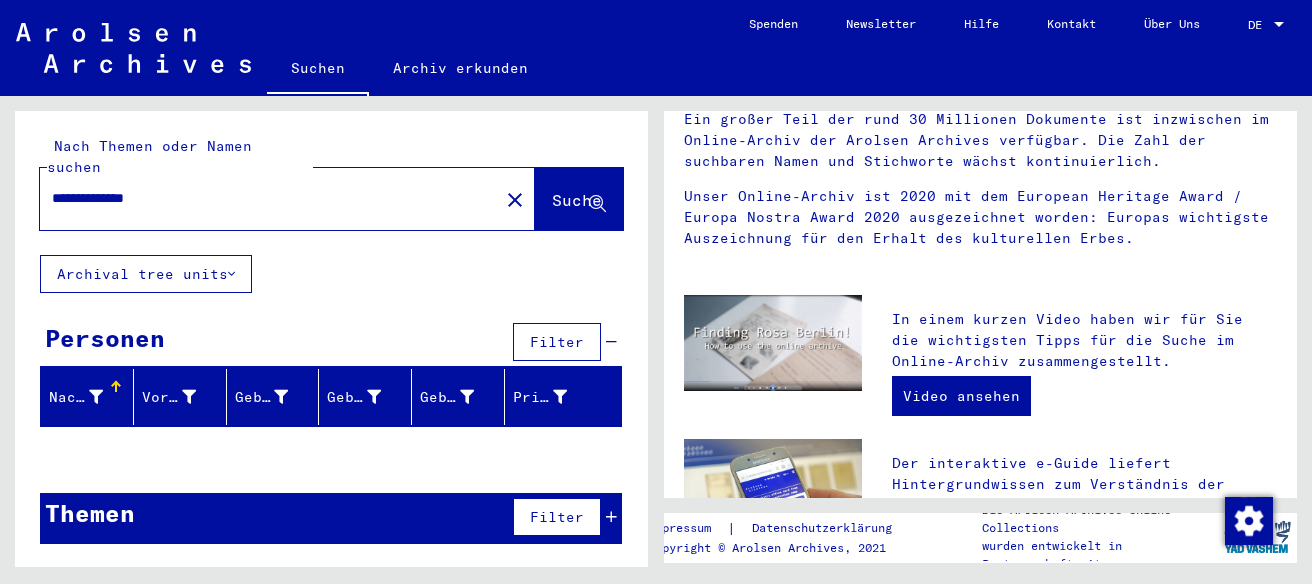 drag, startPoint x: 187, startPoint y: 181, endPoint x: 165, endPoint y: 180, distance: 22.022715 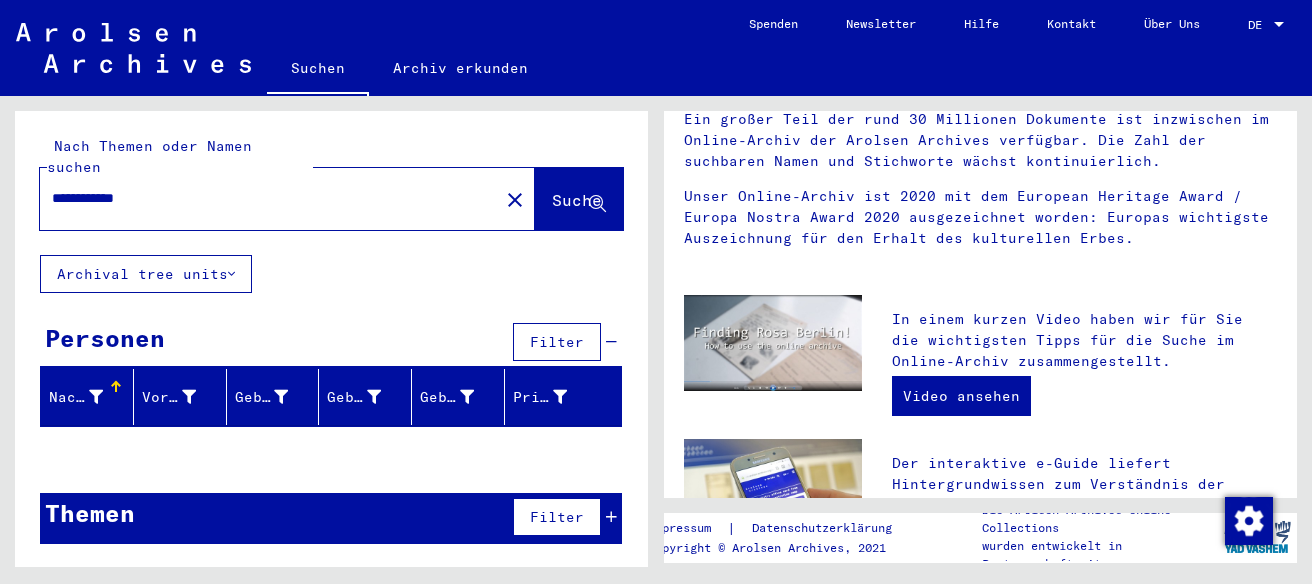 click on "Suche" 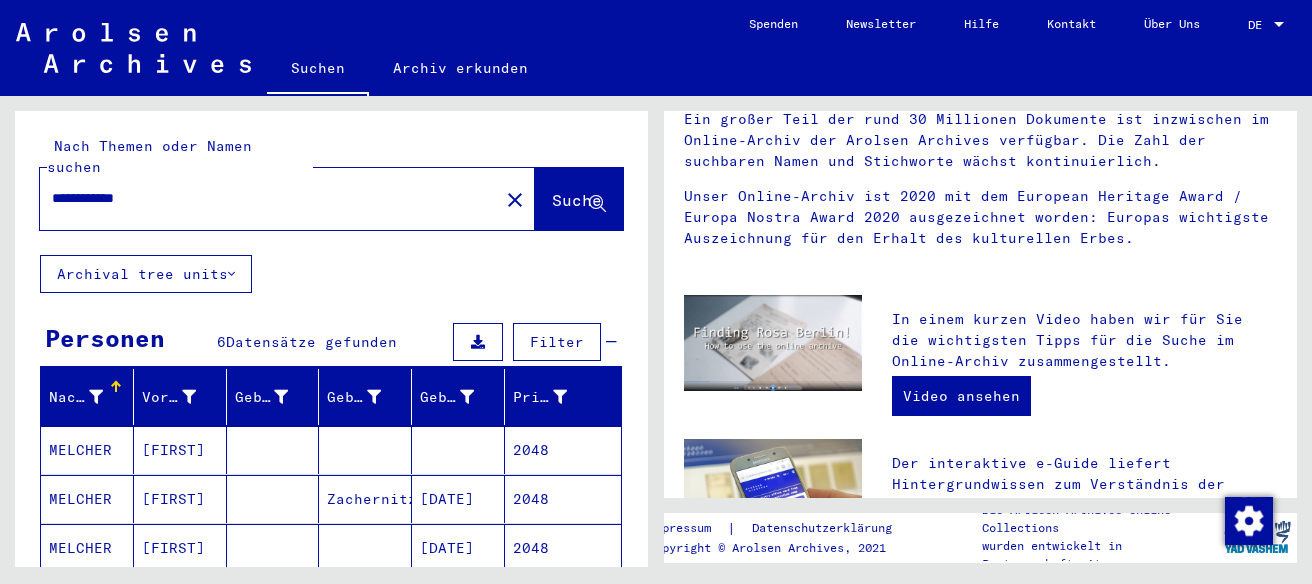 click on "[DATE]" at bounding box center [458, 597] 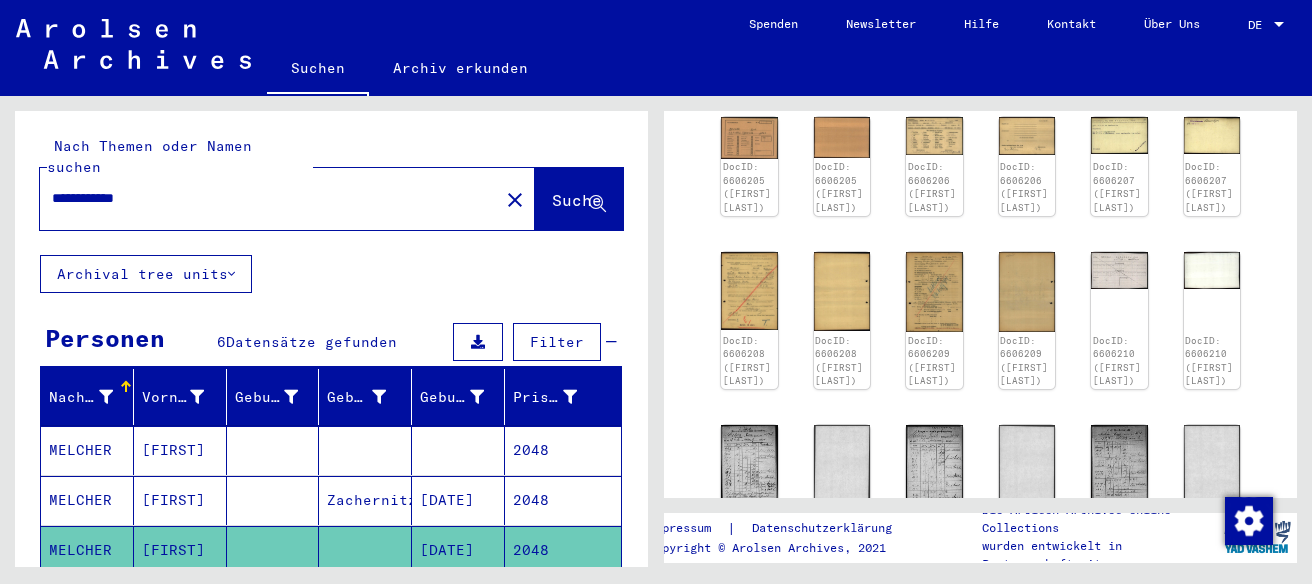 click on "1 – 30 of 40  *  of 2  DocID: 6606205 ([FIRST] [LAST]) DocID: 6606205 ([FIRST] [LAST]) DocID: 6606206 ([FIRST] [LAST]) DocID: 6606206 ([FIRST] [LAST]) DocID: 6606207 ([FIRST] [LAST]) DocID: 6606207 ([FIRST] [LAST]) DocID: 6606208 ([FIRST] [LAST]) DocID: 6606208 ([FIRST] [LAST]) DocID: 6606209 ([FIRST] [LAST]) DocID: 6606209 ([FIRST] [LAST]) DocID: 6606210 ([FIRST] [LAST]) DocID: 6606210 ([FIRST] [LAST]) DocID: 6606211 ([FIRST] [LAST]) DocID: 6606211 ([FIRST] [LAST]) DocID: 6606212 ([FIRST] [LAST]) DocID: 6606212 ([FIRST] [LAST]) DocID: 6606213 ([FIRST] [LAST]) DocID: 6606213 ([FIRST] [LAST]) DocID: 6606214 ([FIRST] [LAST]) DocID: 6606214 ([FIRST] [LAST]) DocID: 6606215 ([FIRST] [LAST]) DocID: 6606215 ([FIRST] [LAST]) DocID: 6606216 ([FIRST] [LAST]) DocID: 6606216 ([FIRST] [LAST]) DocID: 6606217 ([FIRST] [LAST]) DocID: 6606217 ([FIRST] [LAST]) DocID: 6606218 ([FIRST] [LAST]) DocID: 6606218 ([FIRST] [LAST]) DocID: 6606219 ([FIRST] [LAST]) DocID: 6606219 ([FIRST] [LAST]) DocID: 6606220 ([FIRST] [LAST]) DocID: 6606220 ([FIRST] [LAST]) *  |" 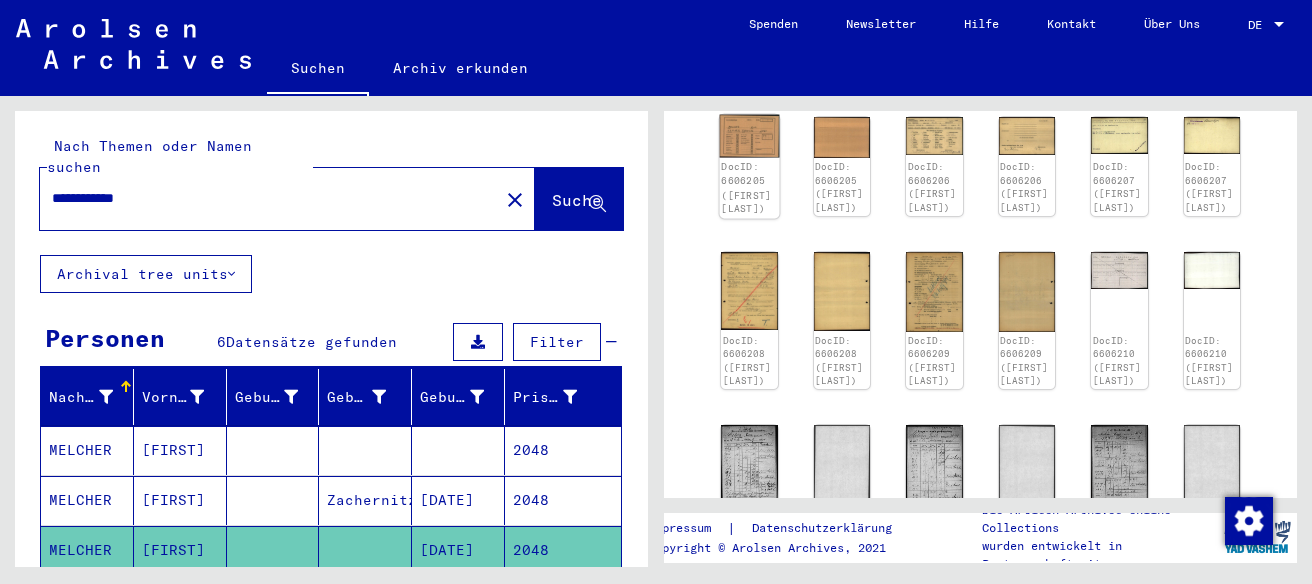 click 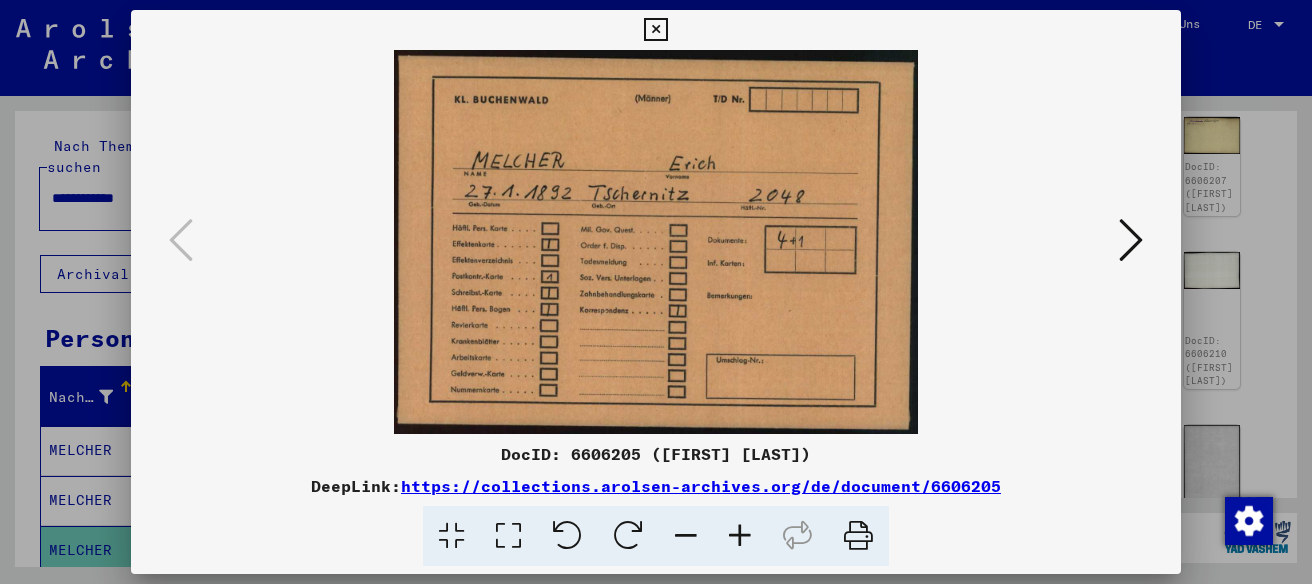 click at bounding box center [1131, 240] 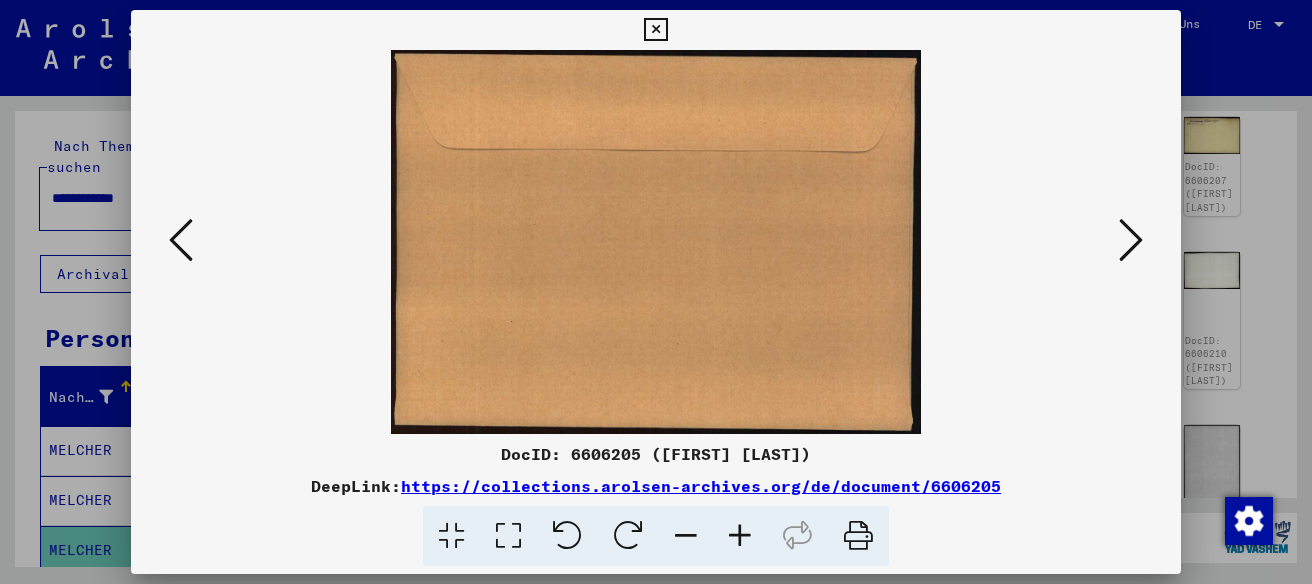 click at bounding box center (1131, 240) 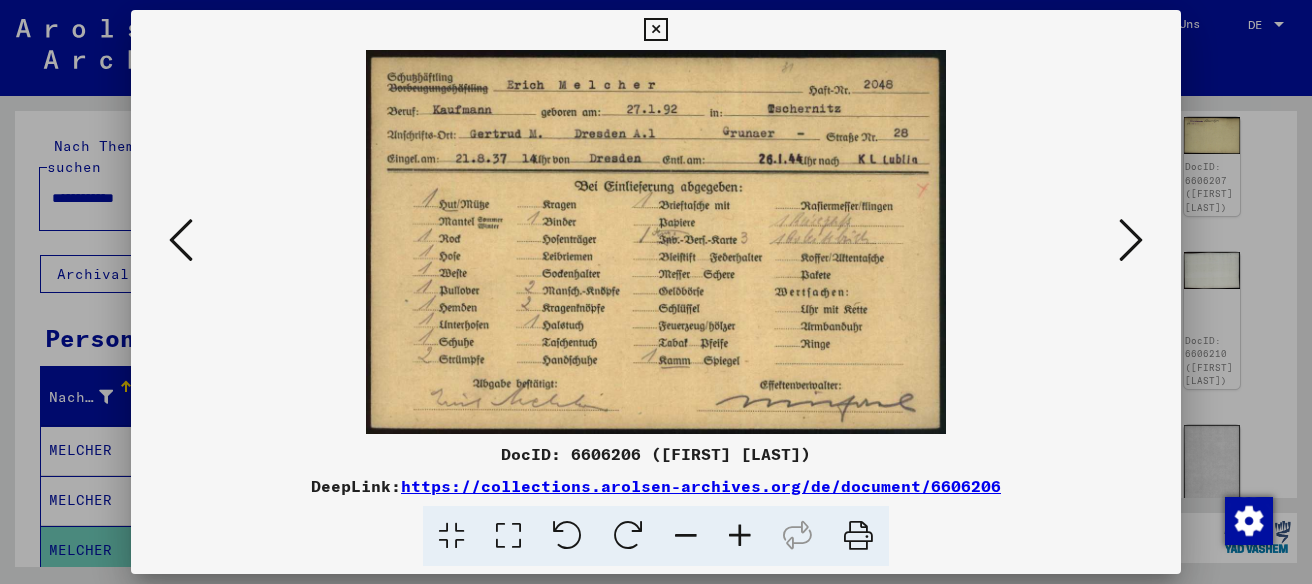 click at bounding box center [1131, 240] 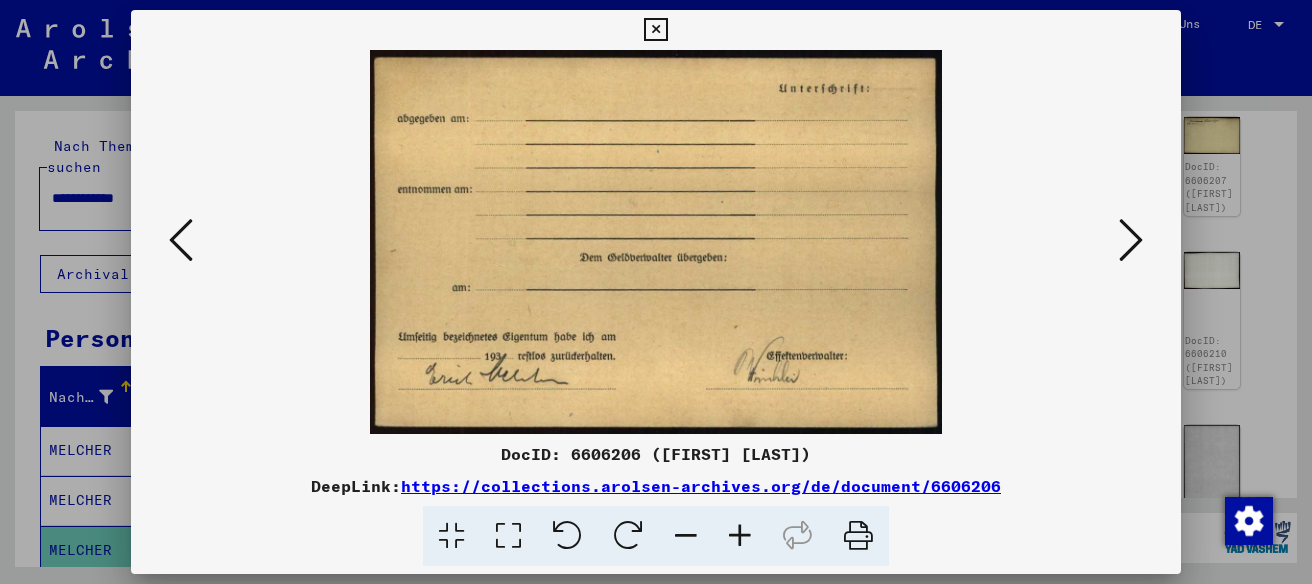 click at bounding box center (1131, 240) 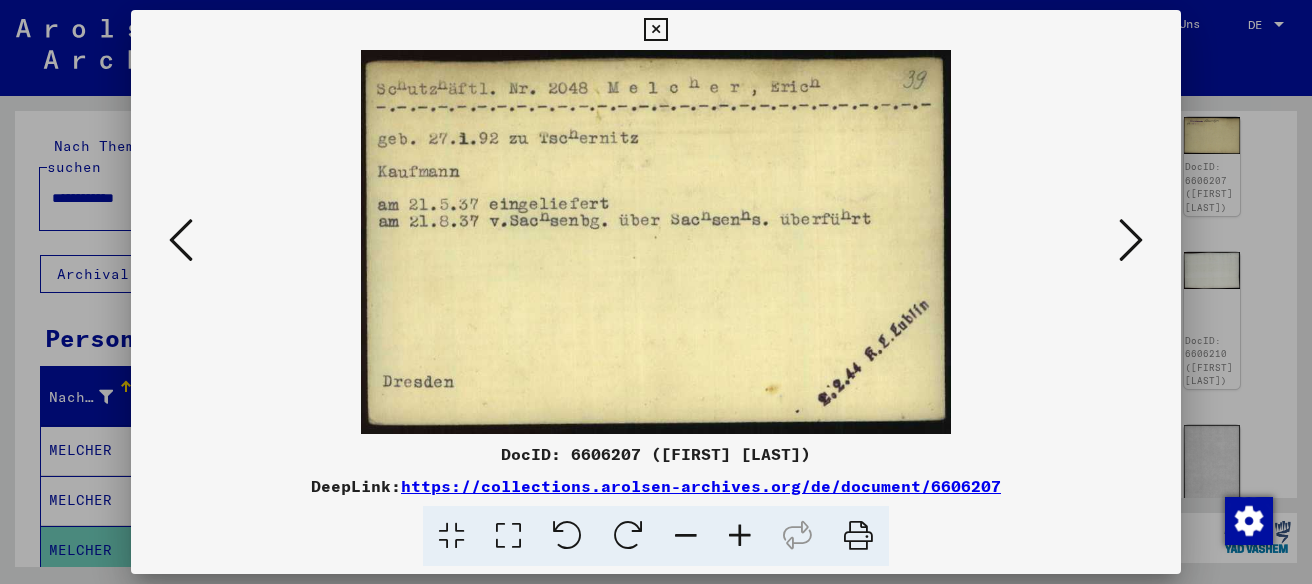 click at bounding box center (1131, 240) 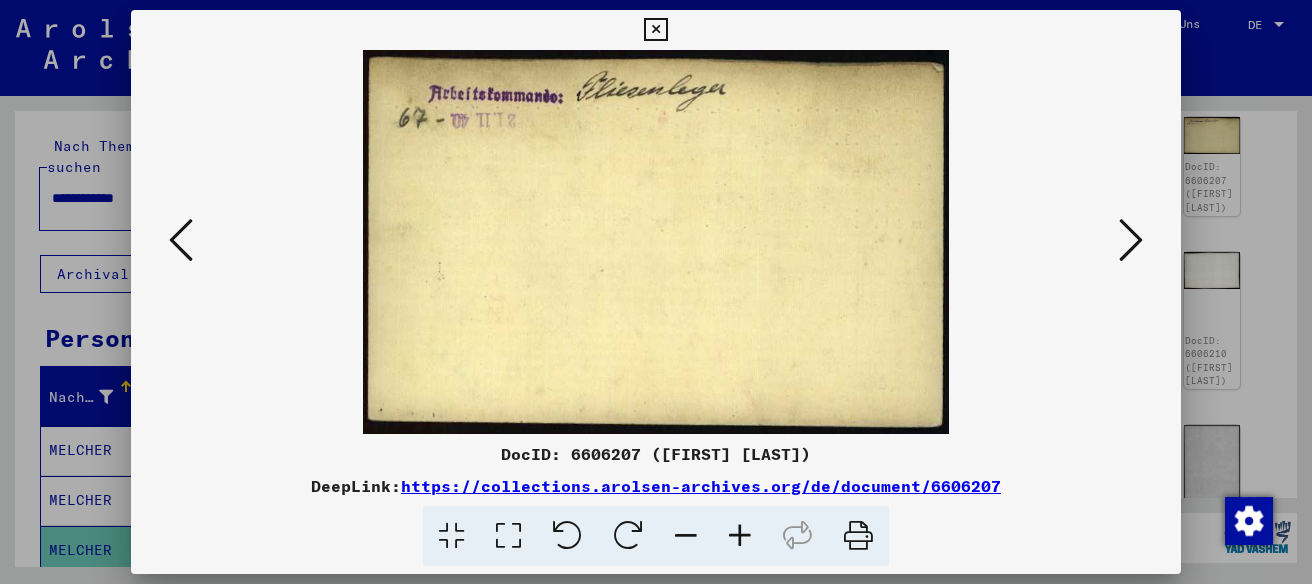 click at bounding box center (1131, 240) 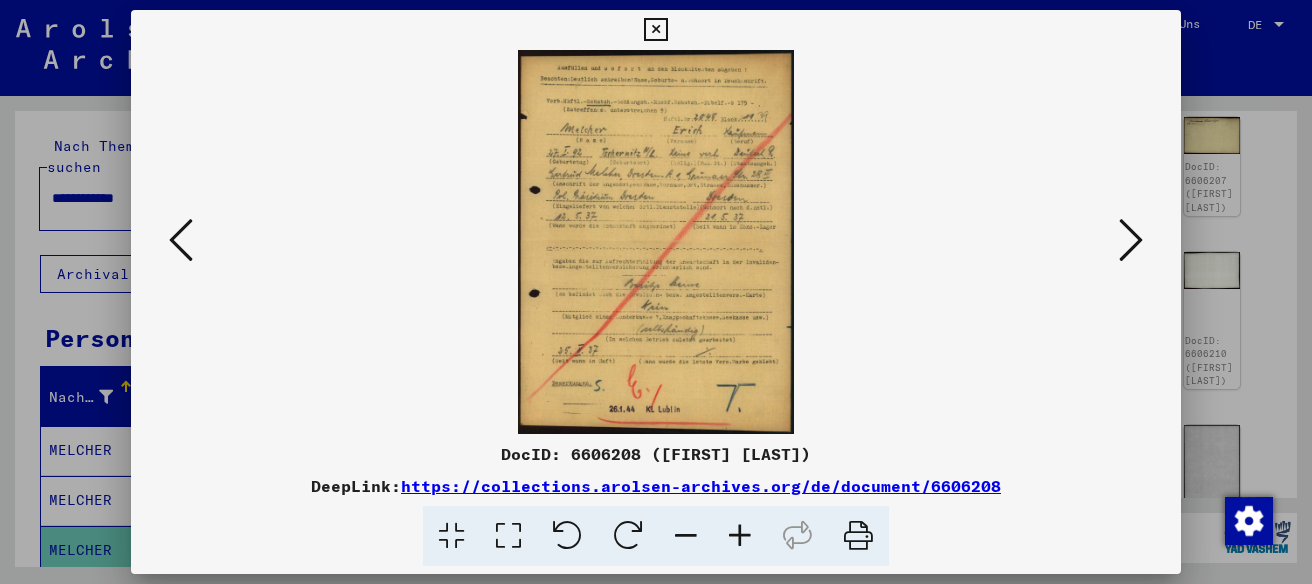 click at bounding box center [1131, 240] 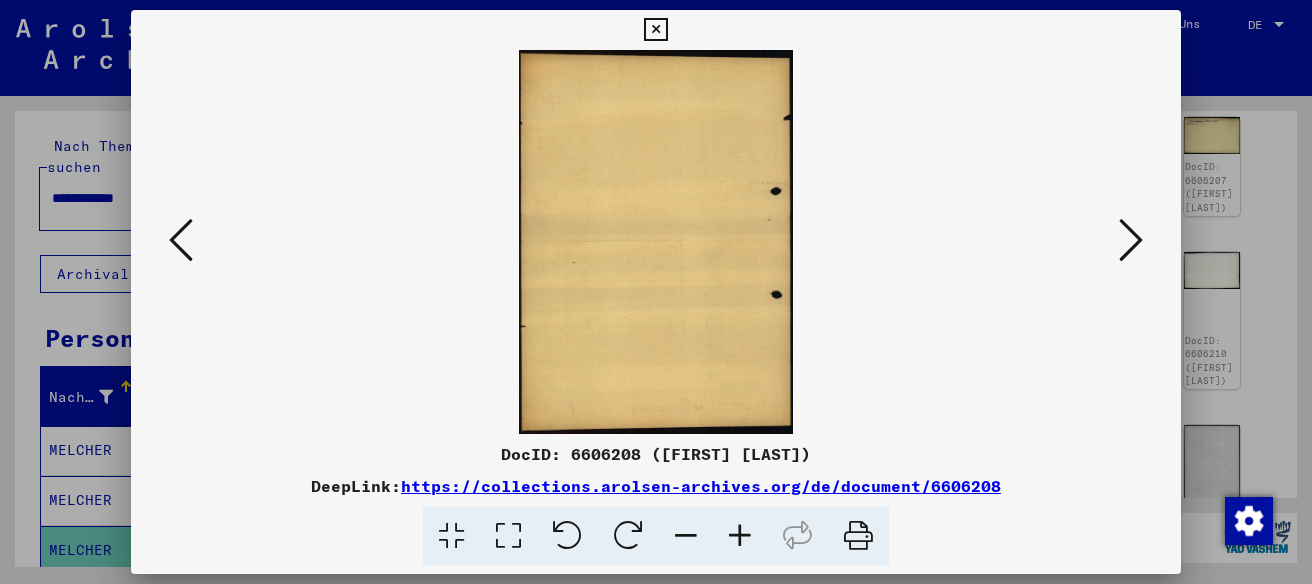 click at bounding box center (1131, 240) 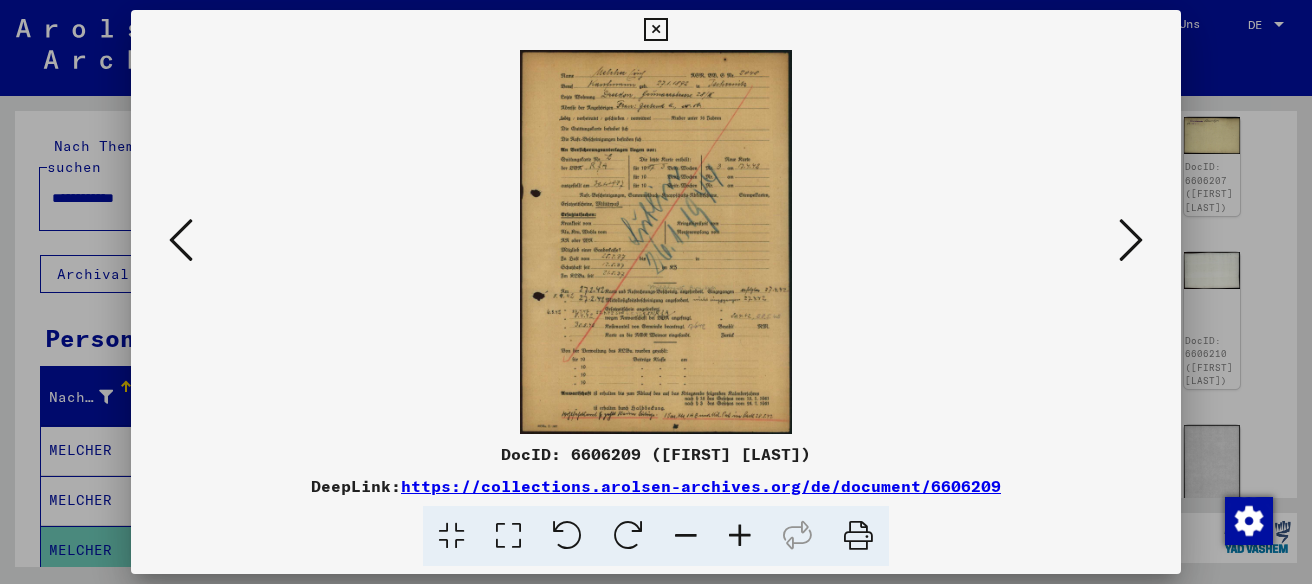 click at bounding box center (1131, 240) 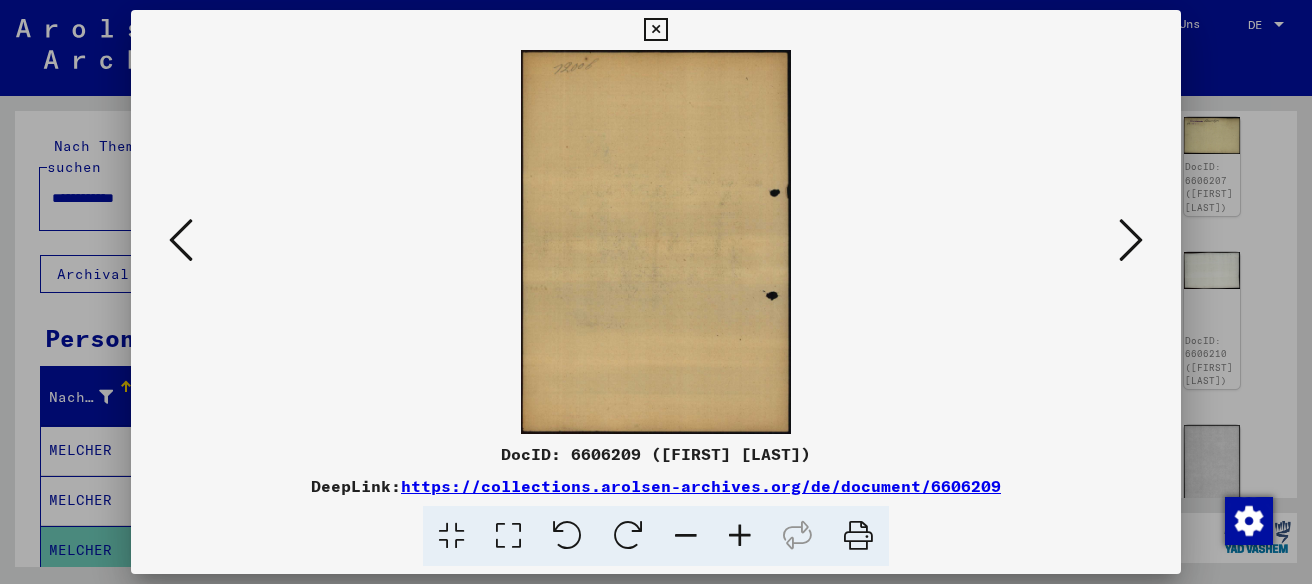 click at bounding box center (1131, 240) 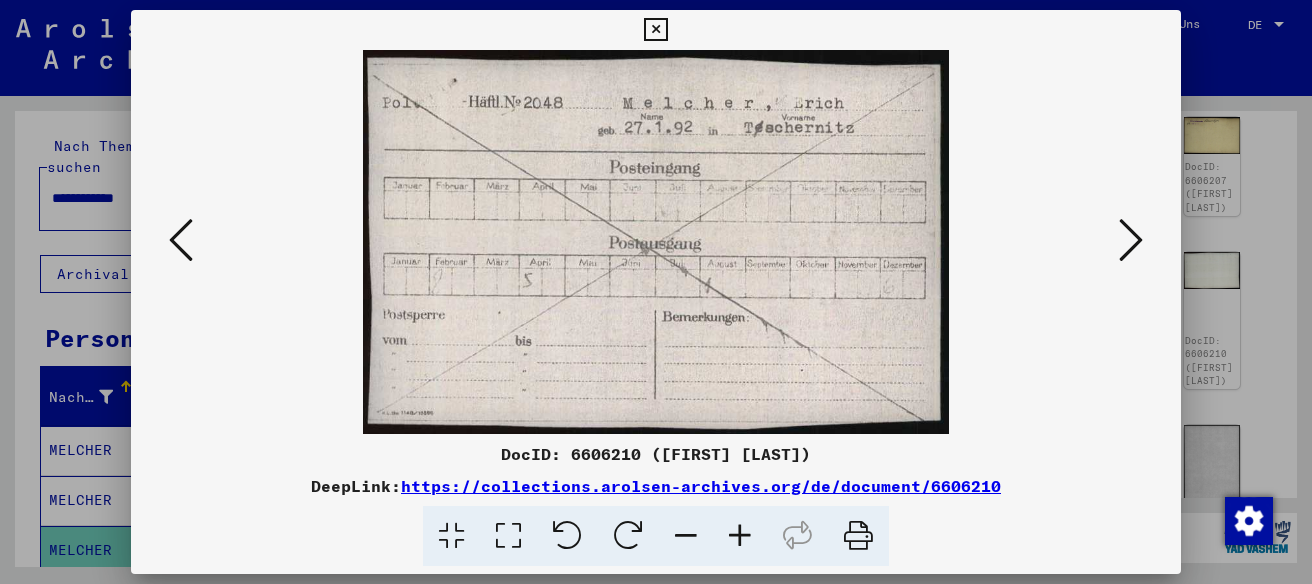 click at bounding box center [1131, 240] 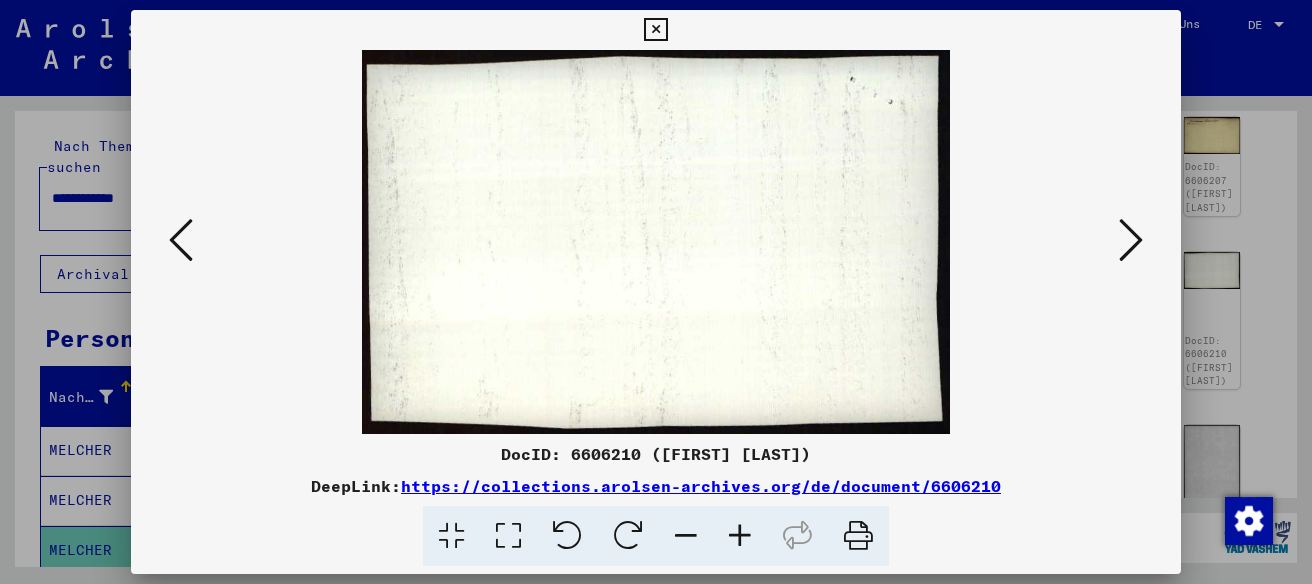 click at bounding box center [1131, 240] 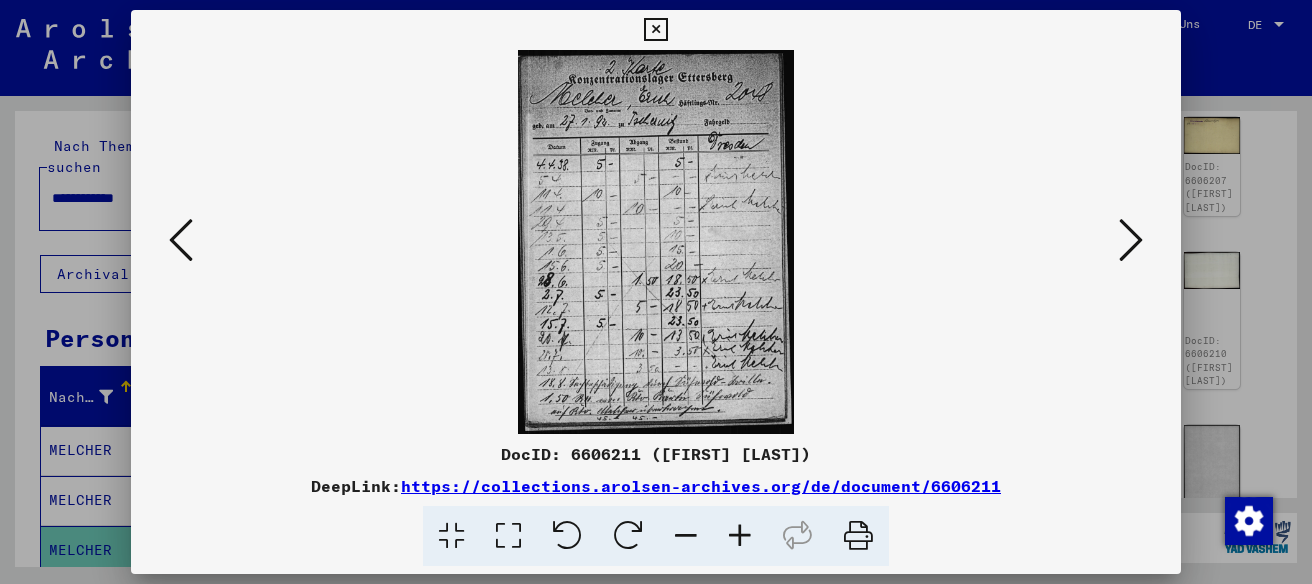 click at bounding box center [1131, 240] 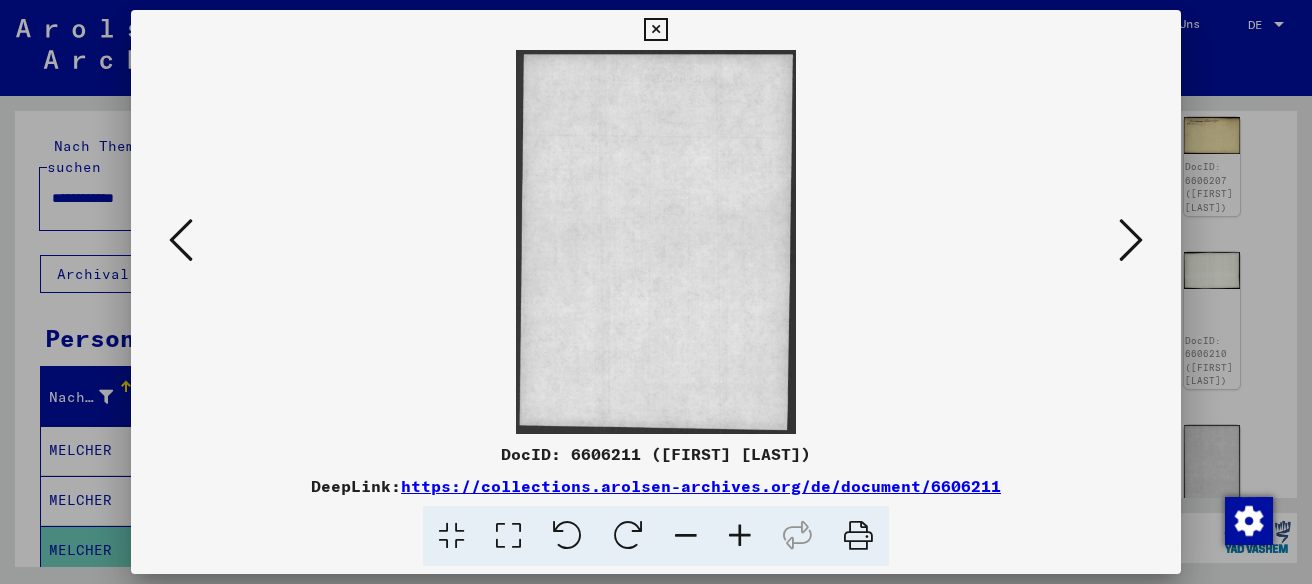 click at bounding box center [1131, 240] 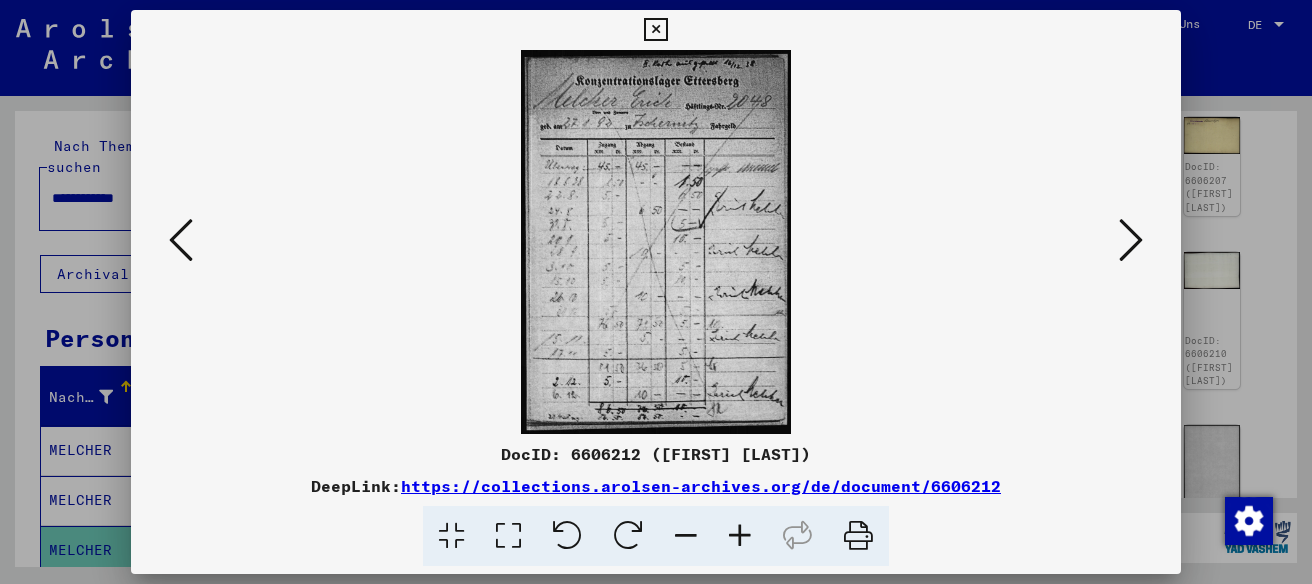 click at bounding box center (1131, 240) 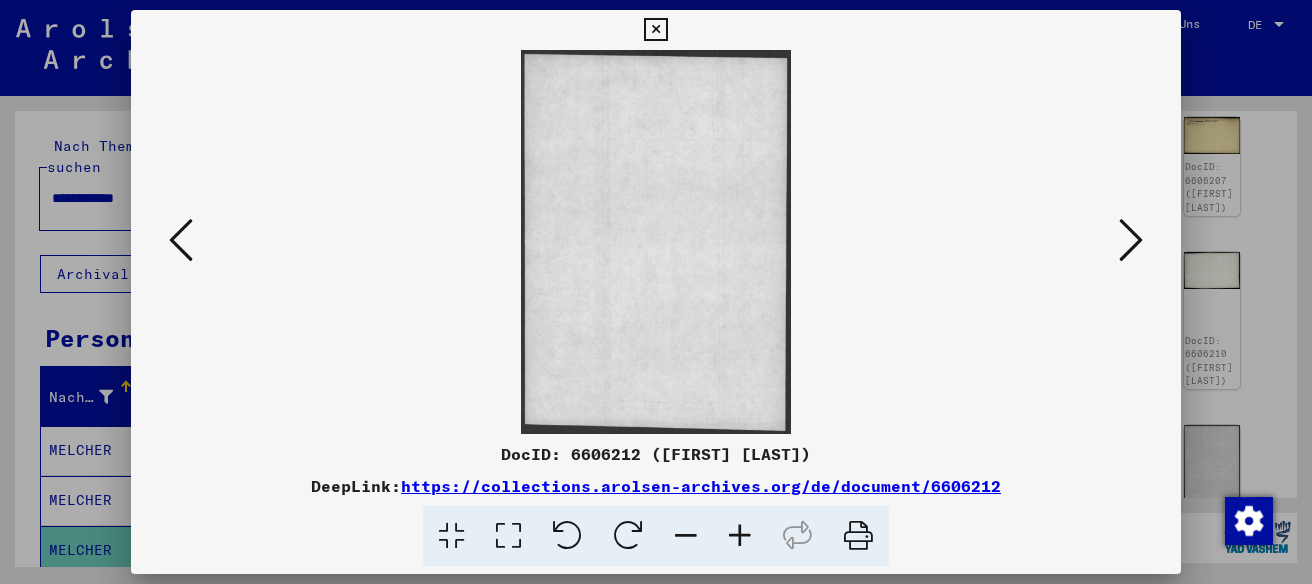 click at bounding box center (1131, 240) 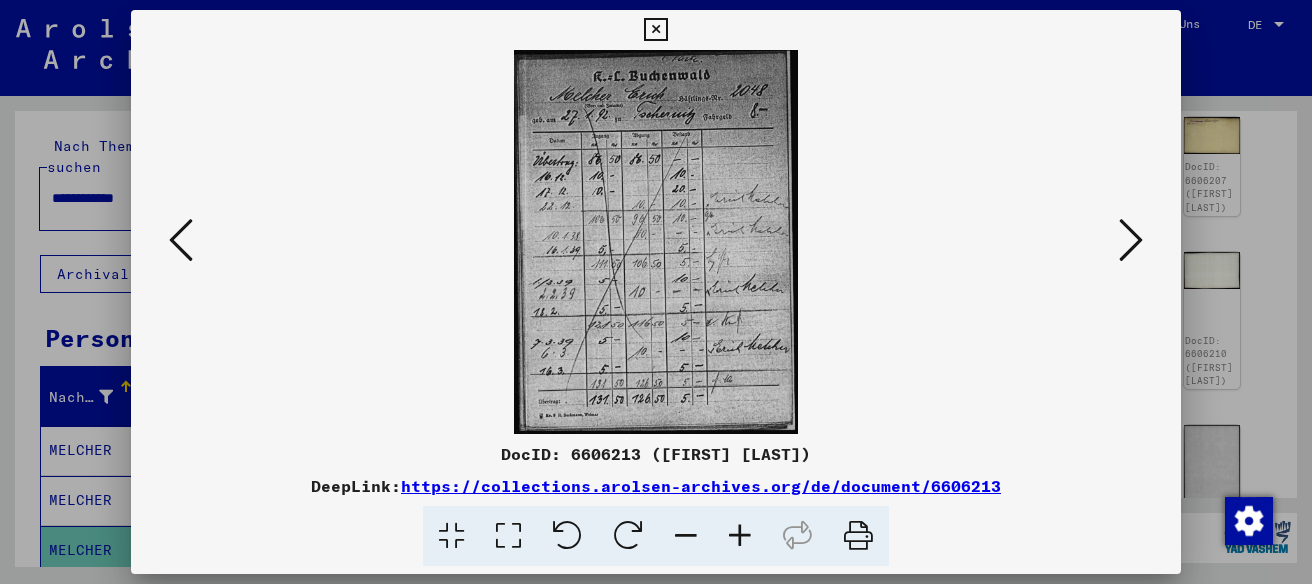click at bounding box center [1131, 240] 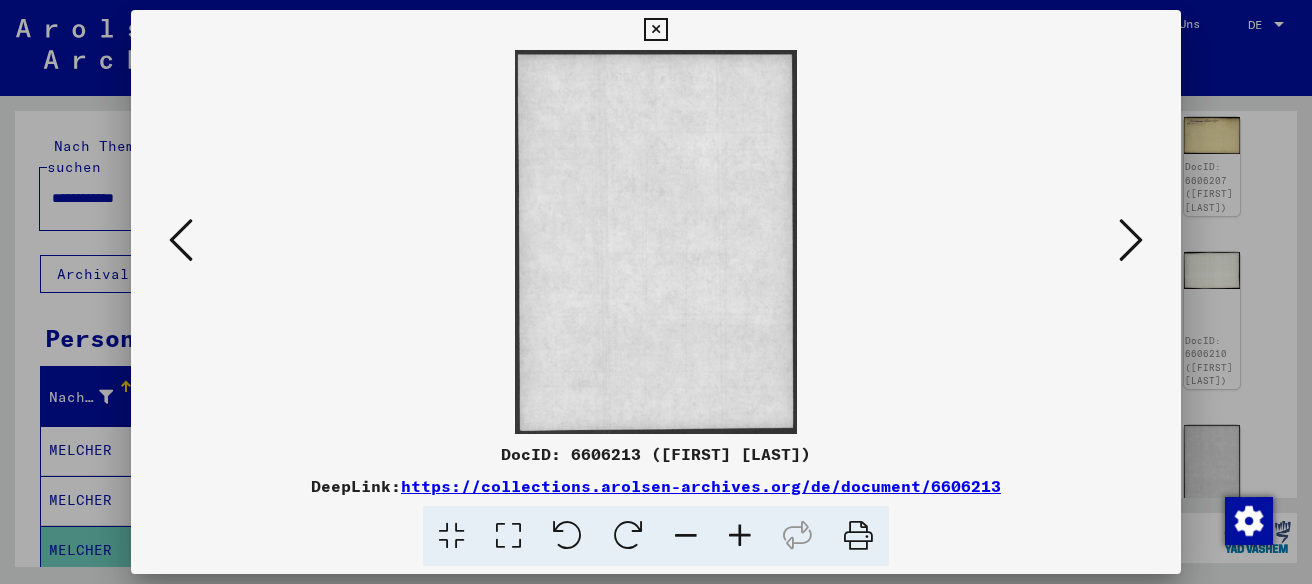 click at bounding box center (1131, 240) 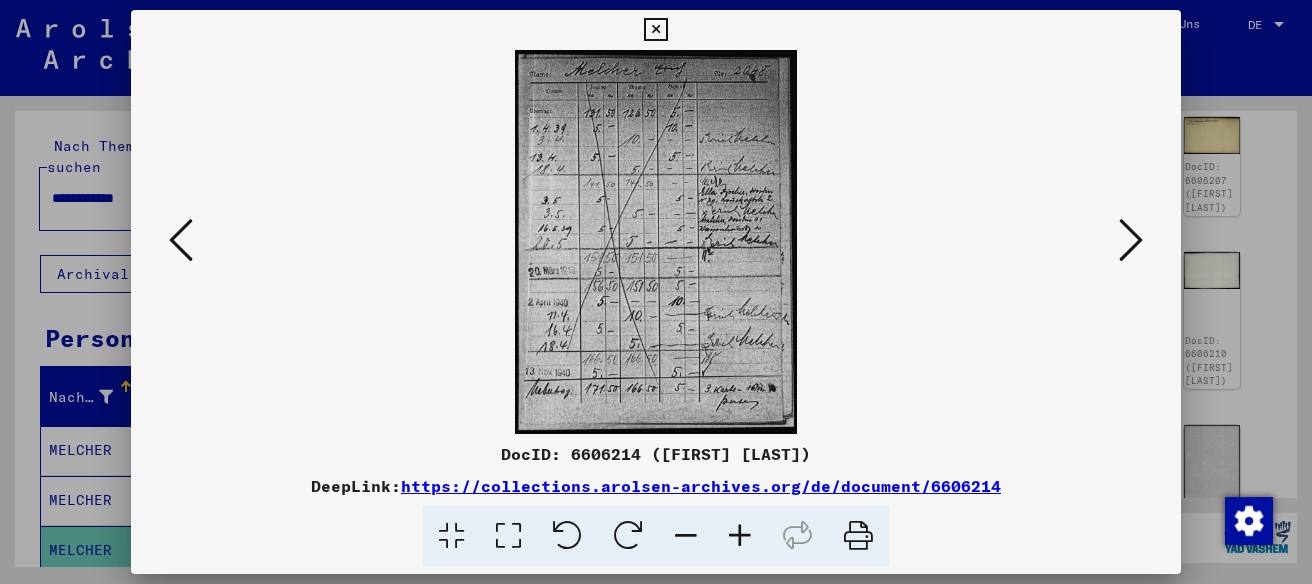 click at bounding box center (1131, 240) 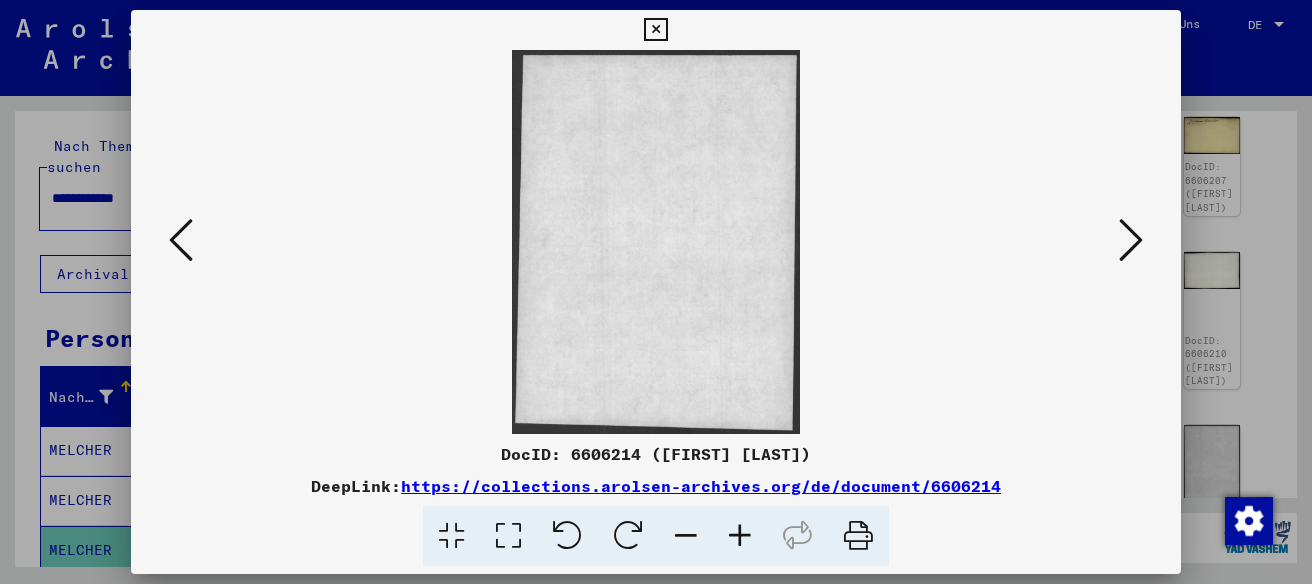 click at bounding box center [1131, 240] 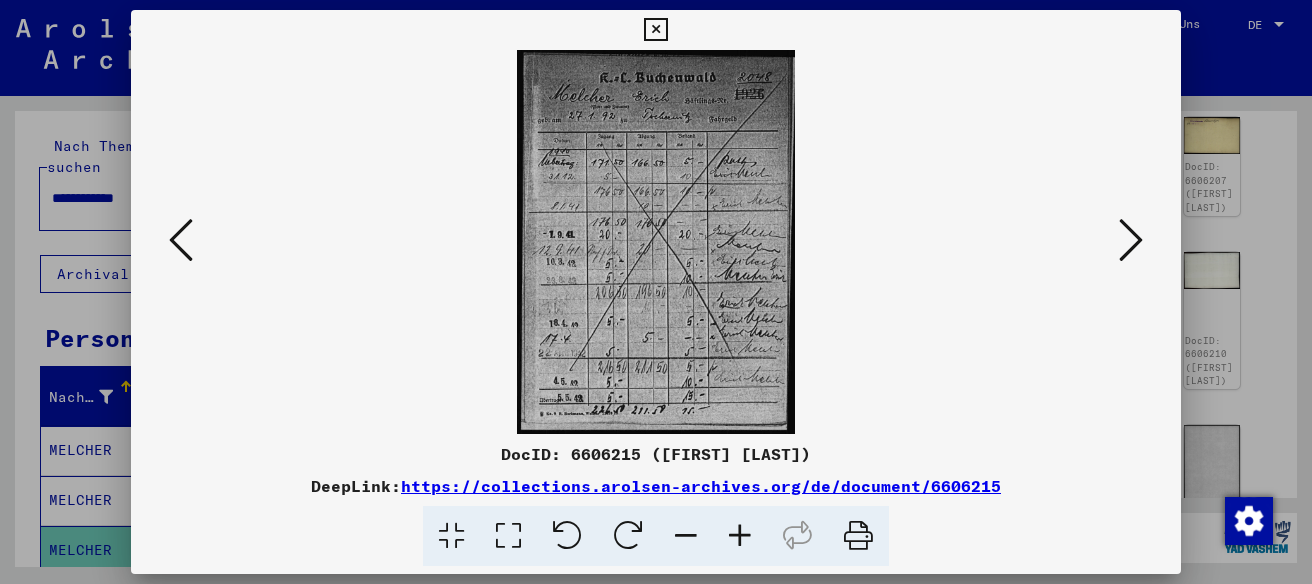 click at bounding box center [1131, 240] 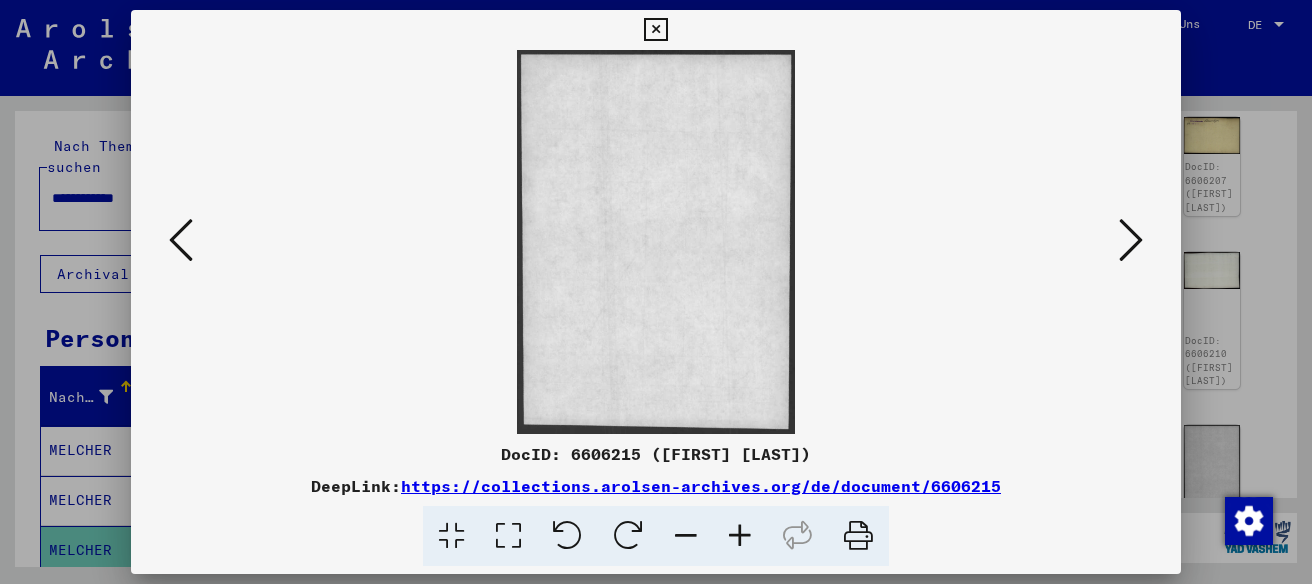 click at bounding box center (1131, 240) 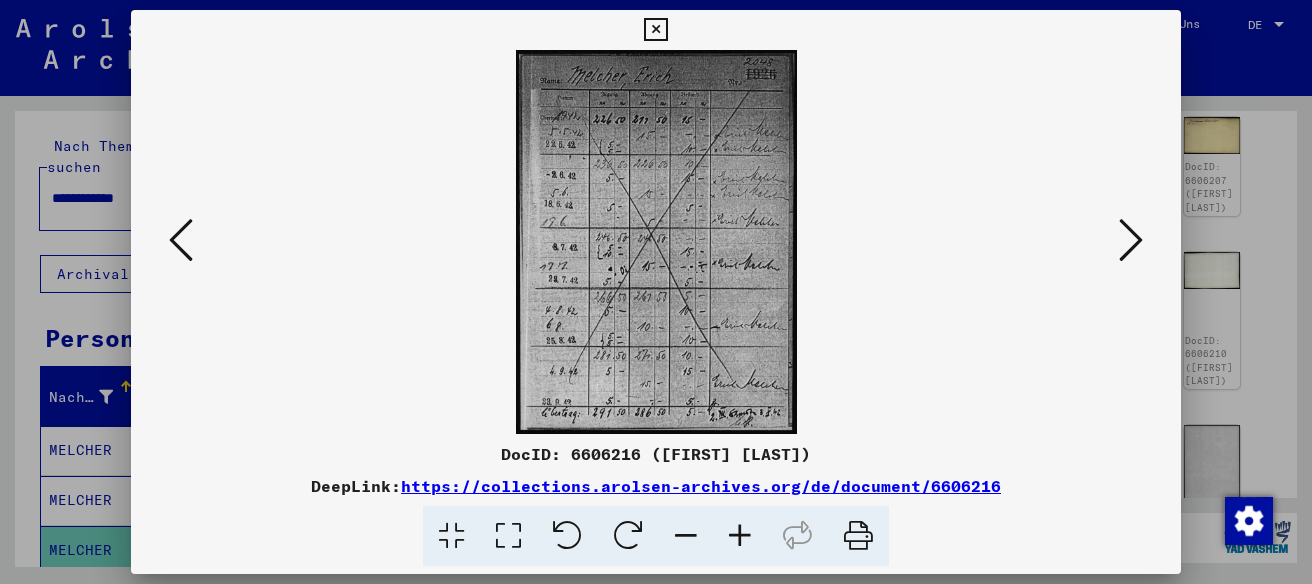 click at bounding box center (1131, 240) 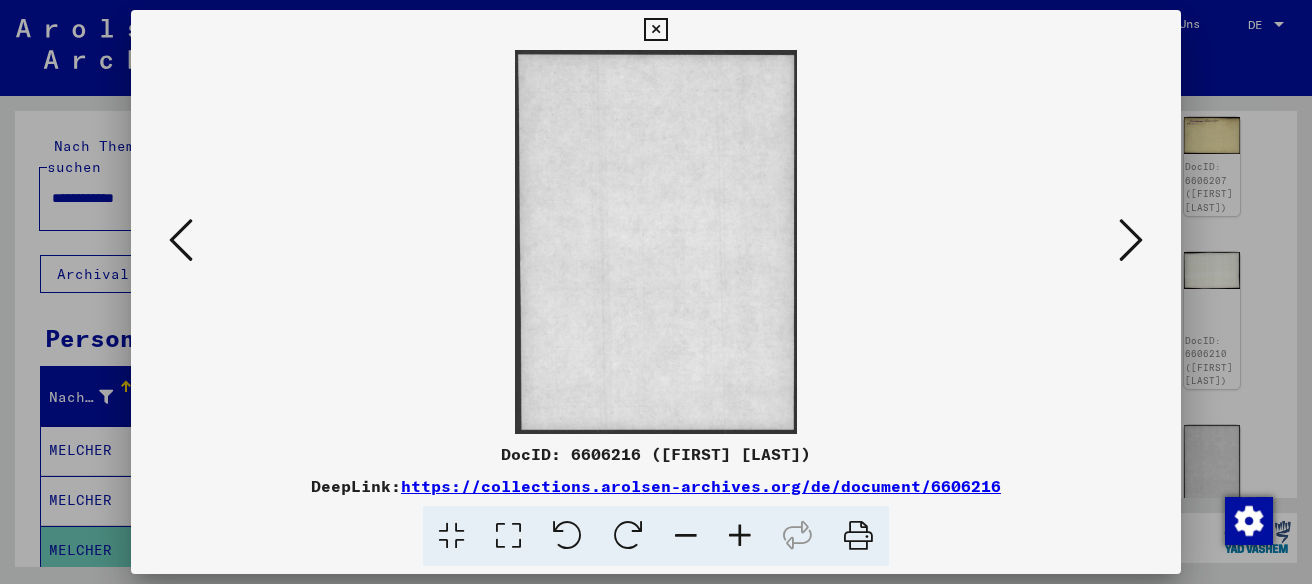 click at bounding box center (1131, 240) 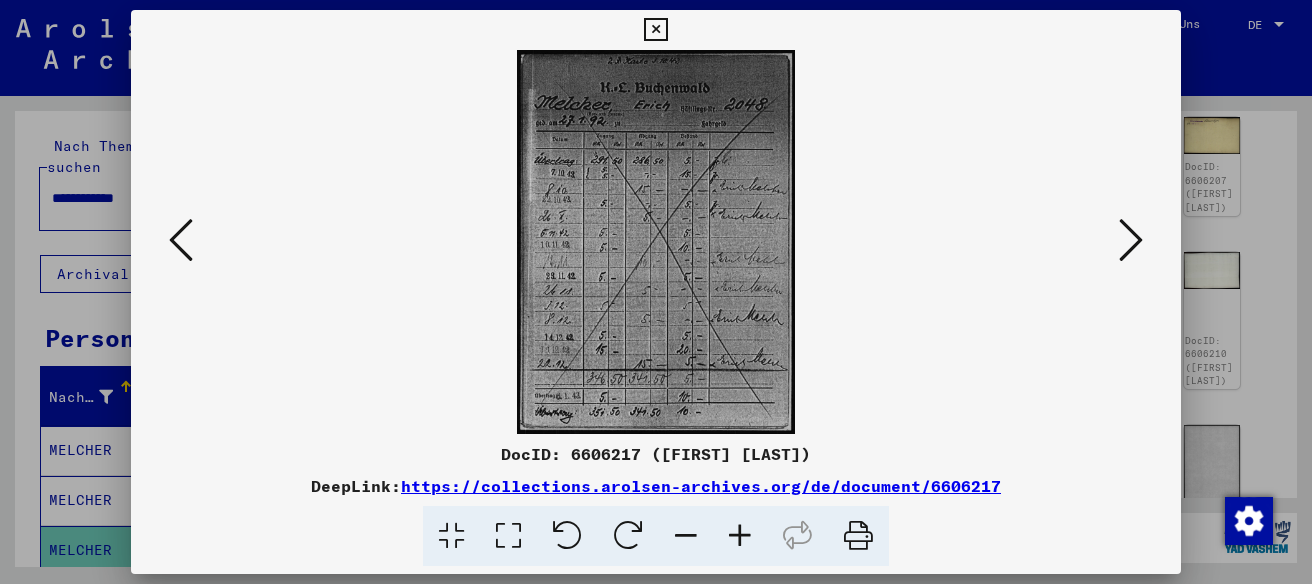 click at bounding box center [1131, 240] 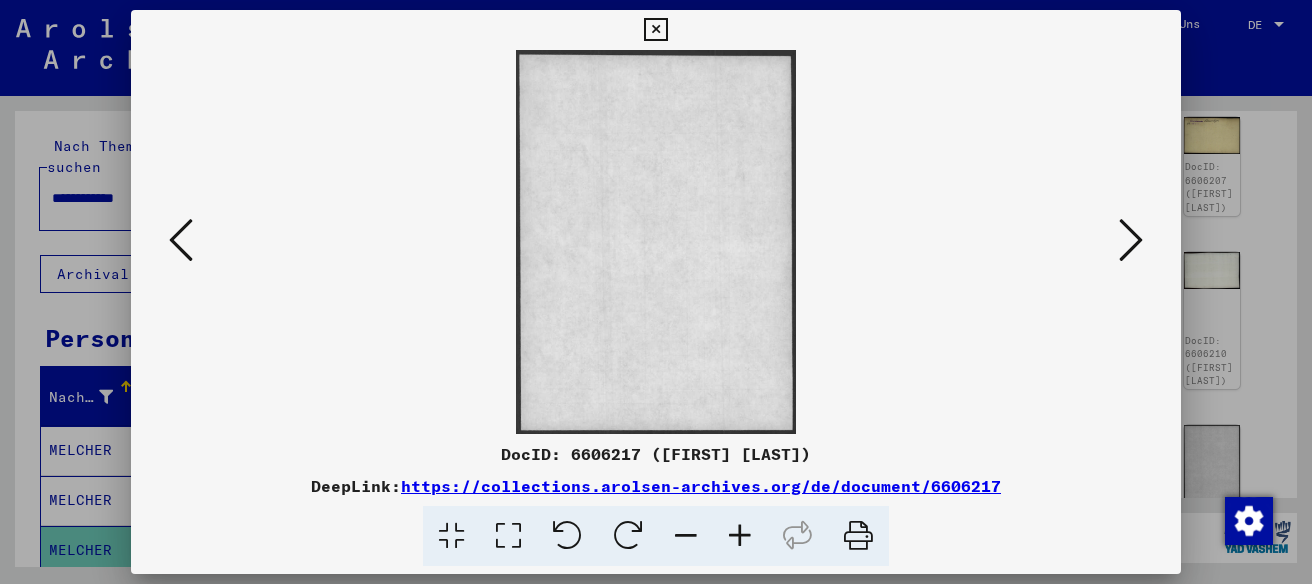 click at bounding box center [1131, 240] 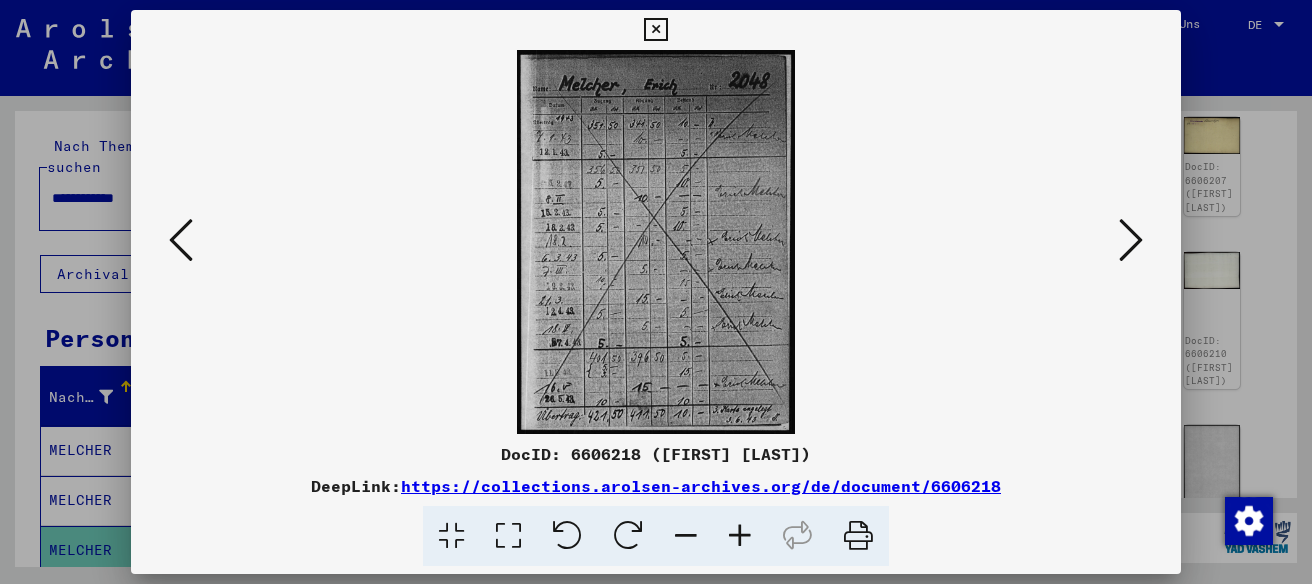 click at bounding box center [1131, 240] 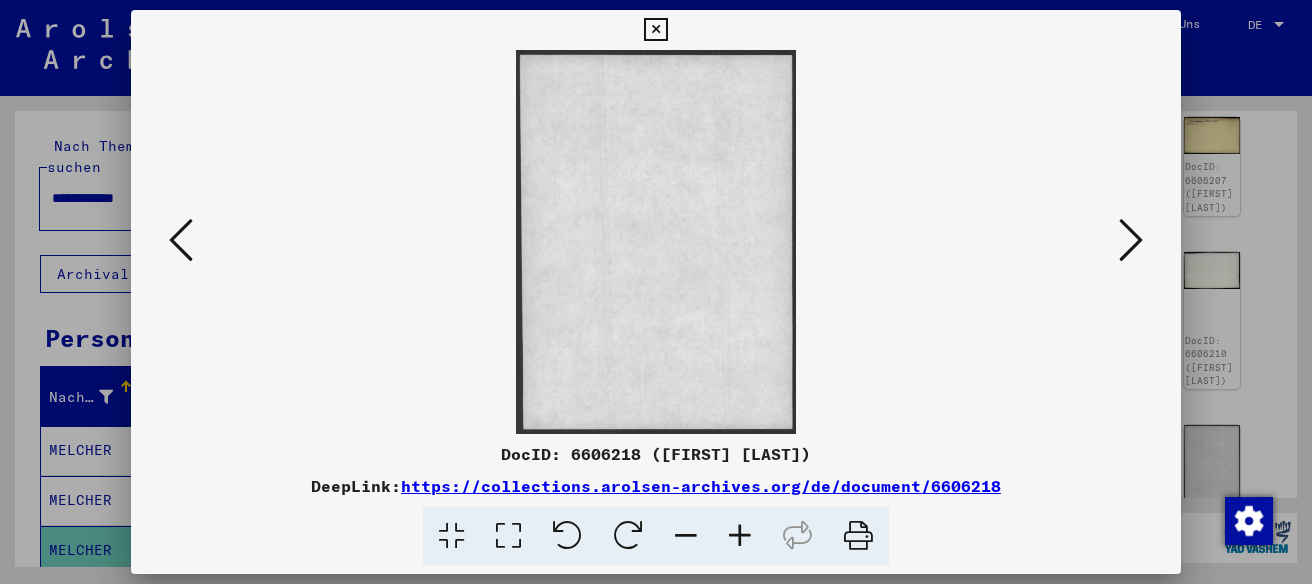 click at bounding box center (1131, 240) 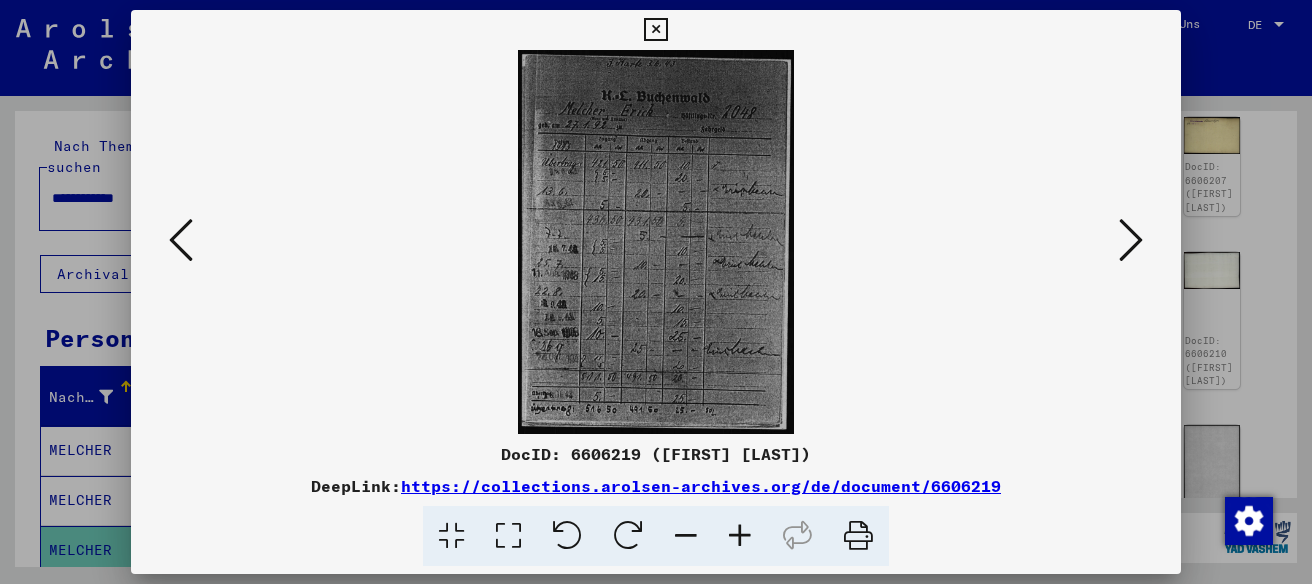 click at bounding box center (1131, 240) 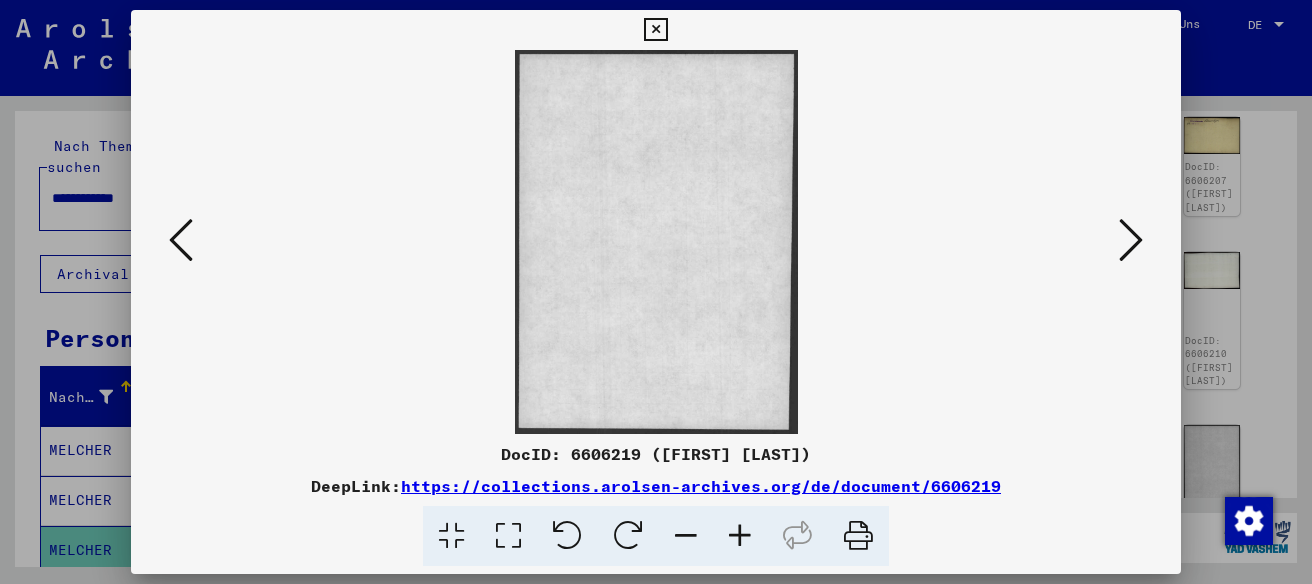 click at bounding box center [1131, 240] 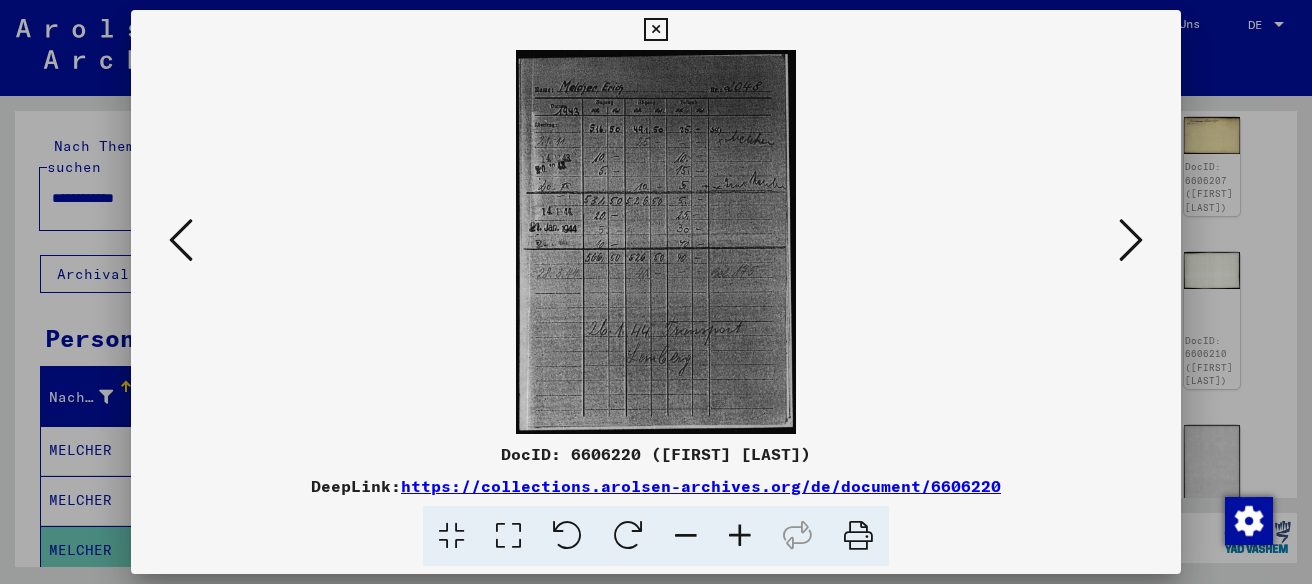 click at bounding box center (1131, 240) 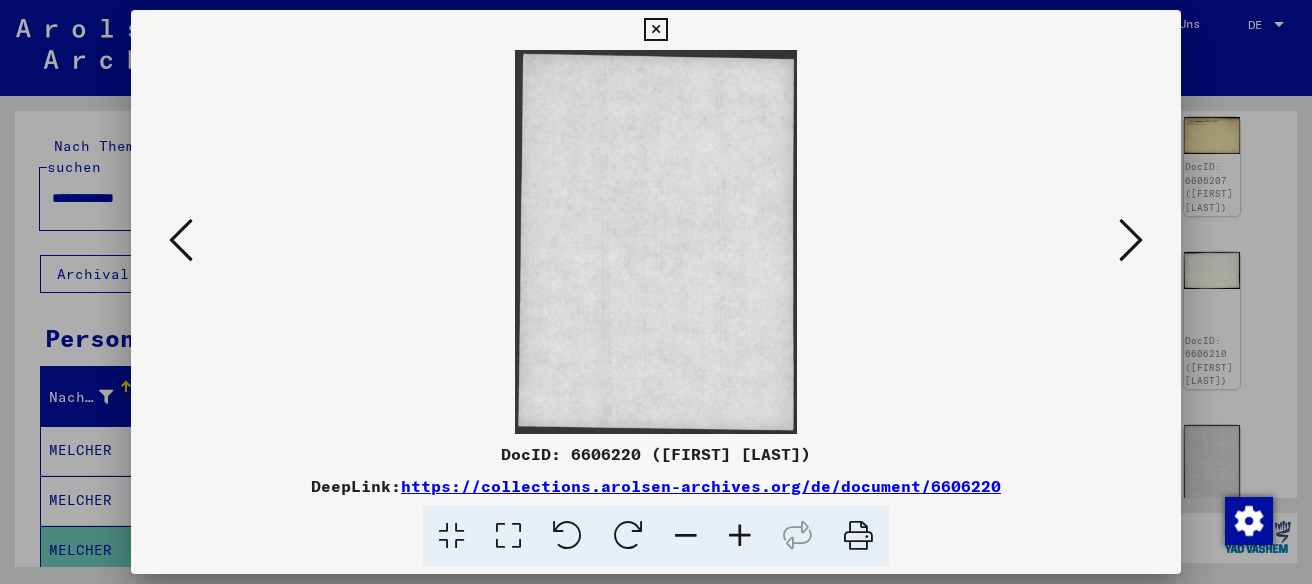 click at bounding box center (1131, 240) 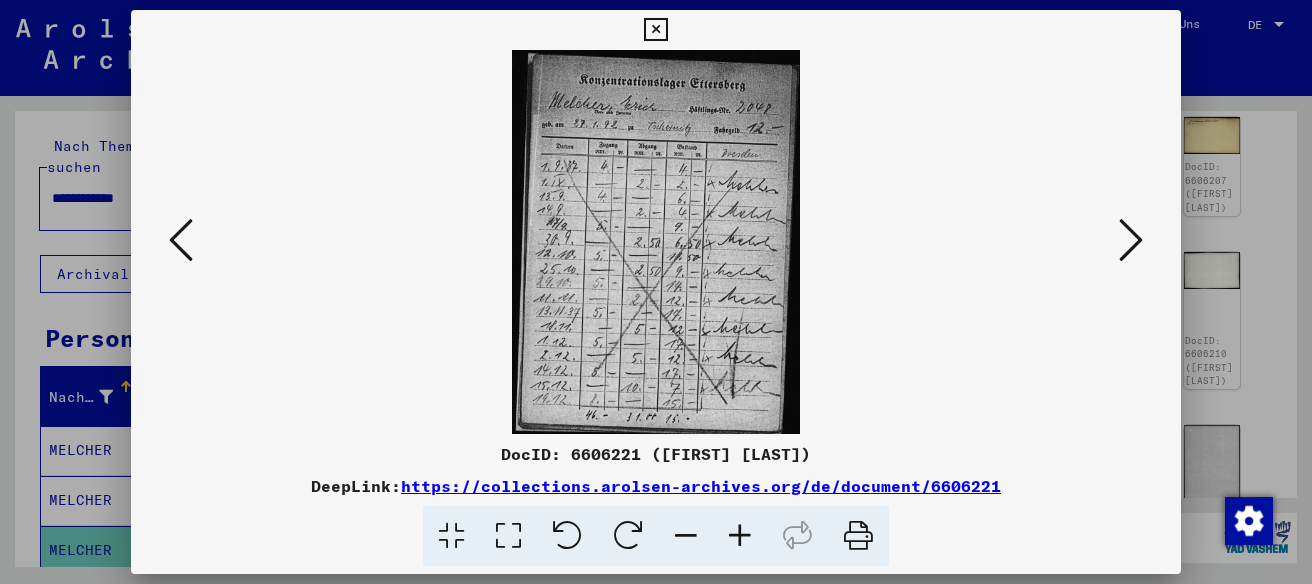 click at bounding box center (1131, 240) 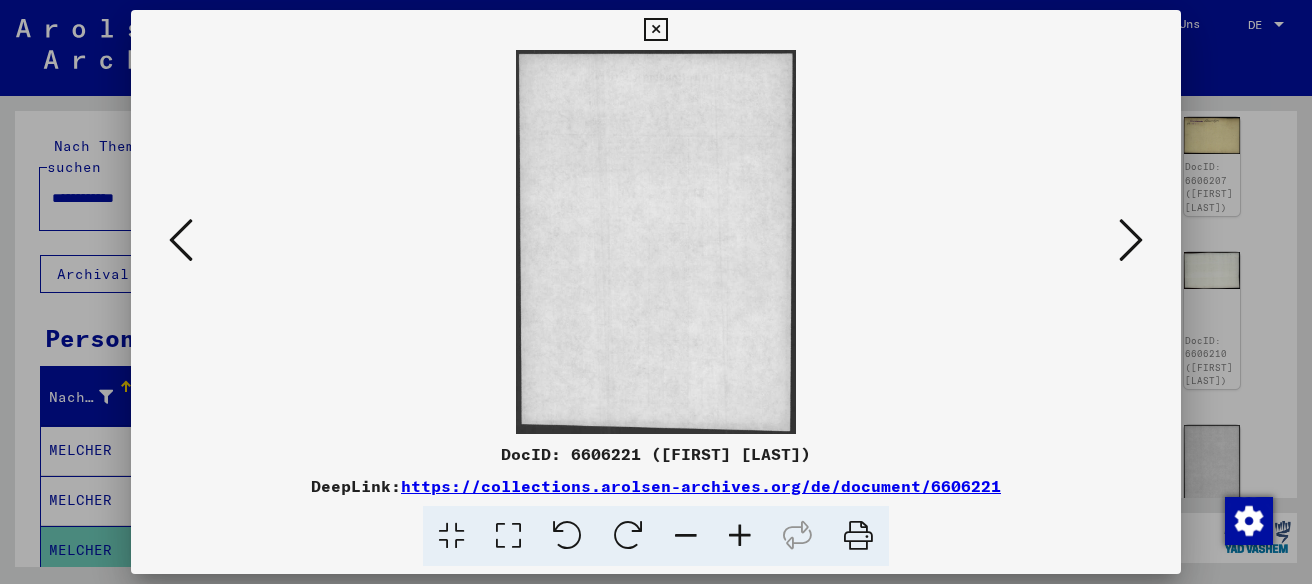 click at bounding box center [1131, 240] 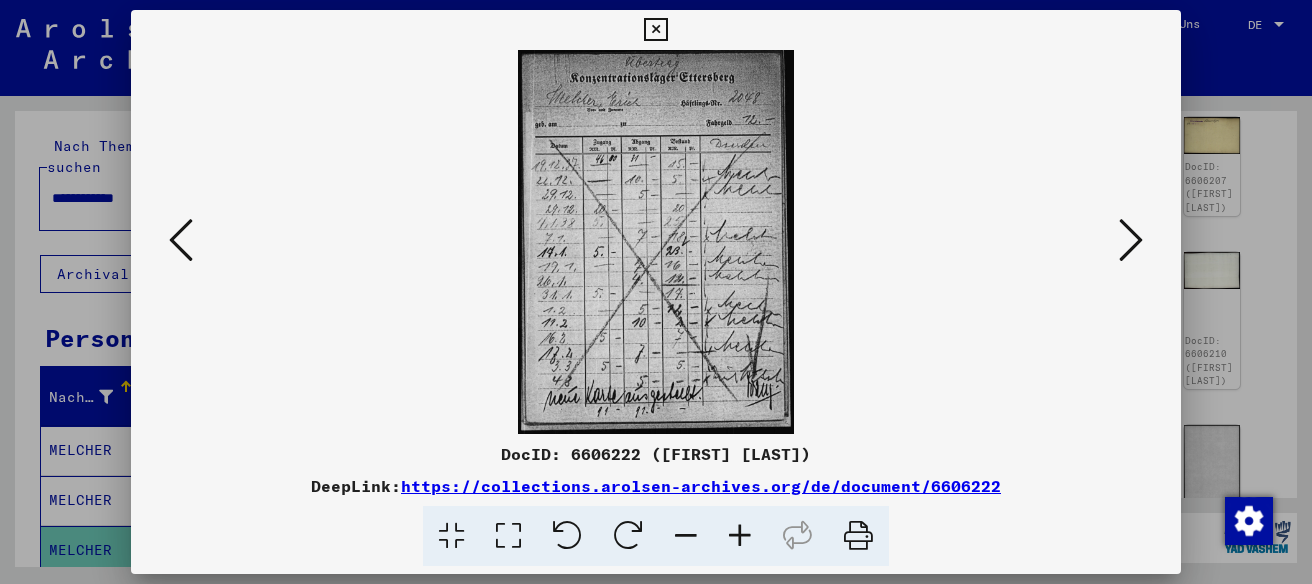 click at bounding box center [1131, 240] 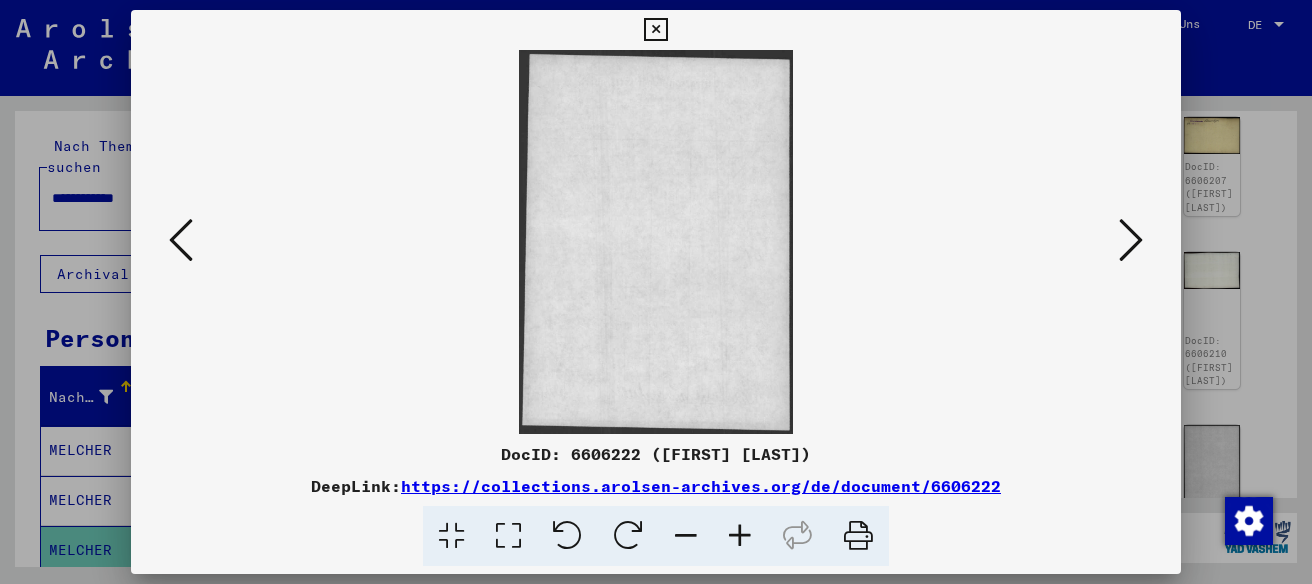 click at bounding box center [1131, 240] 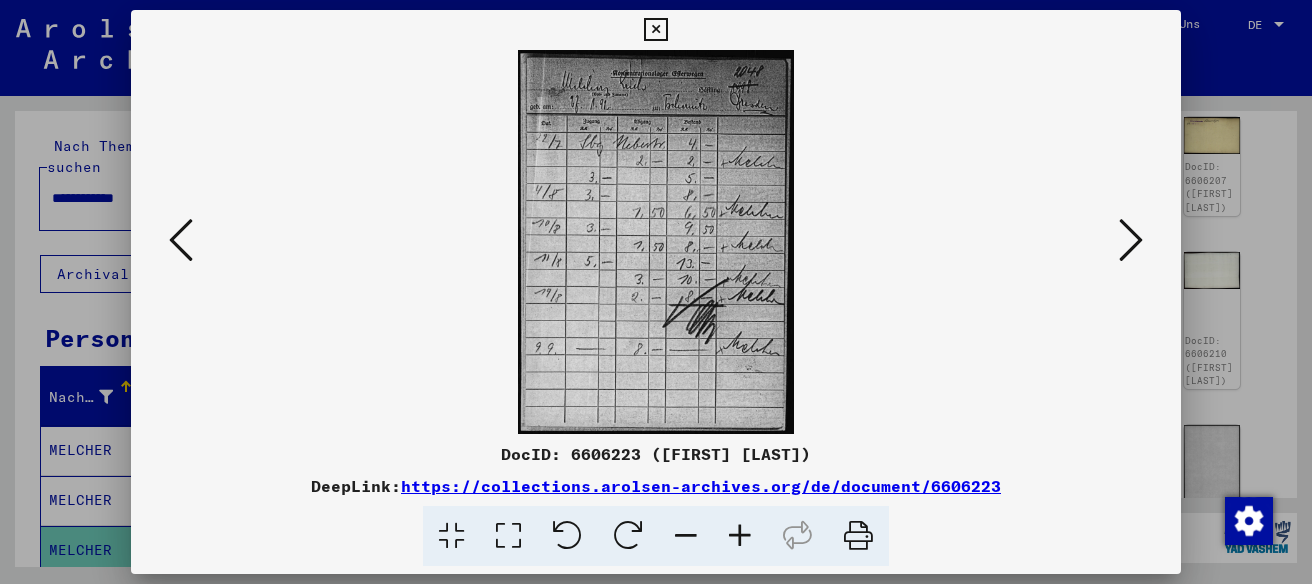 click at bounding box center [1131, 240] 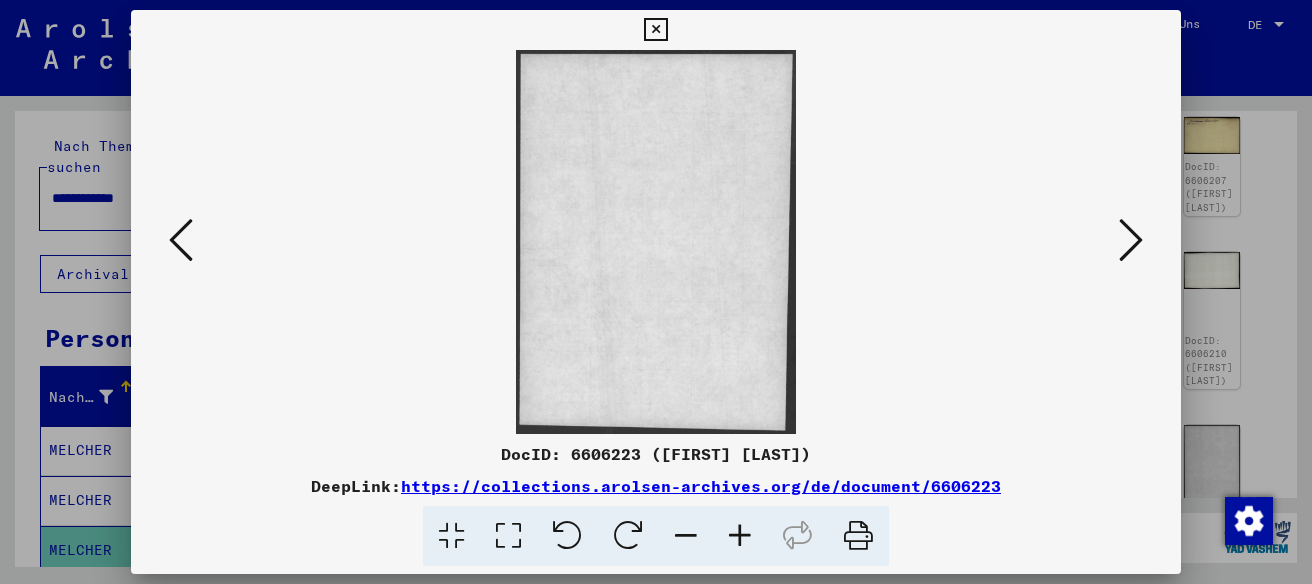 click at bounding box center [1131, 240] 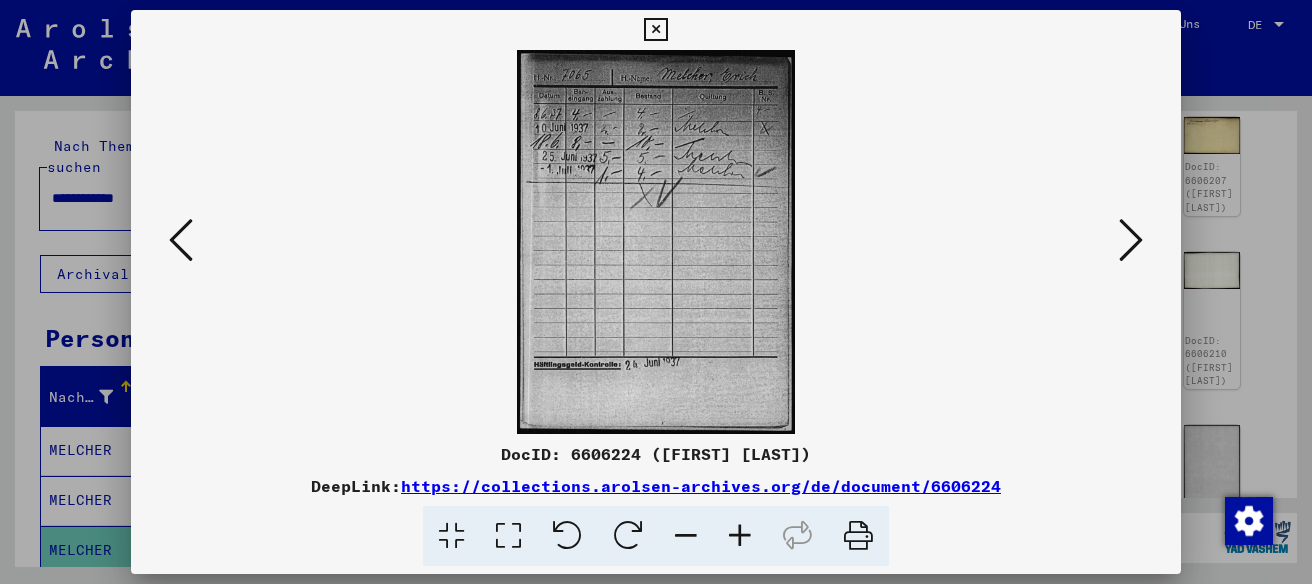 click at bounding box center (1131, 240) 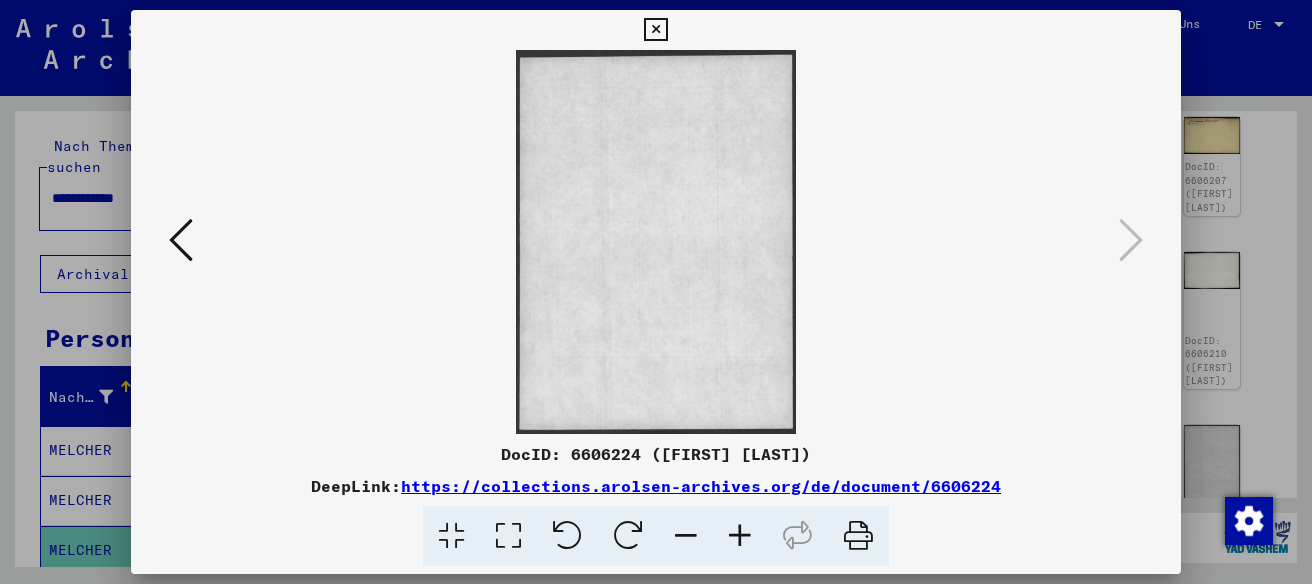 click at bounding box center [655, 30] 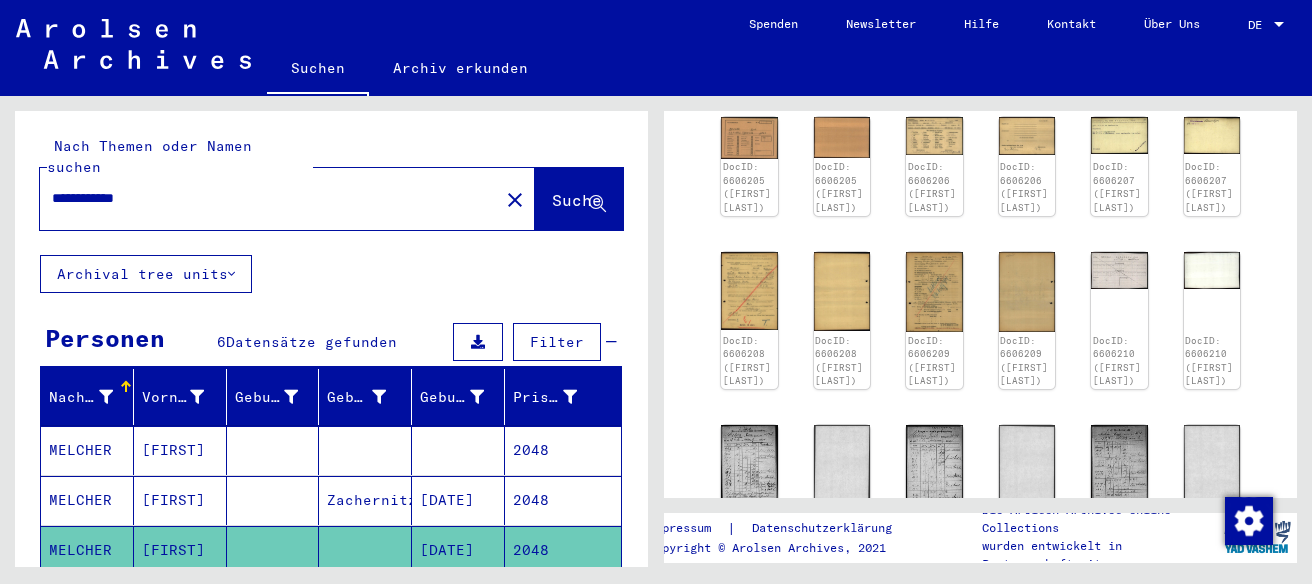 click on "Zachernitz" at bounding box center (365, 550) 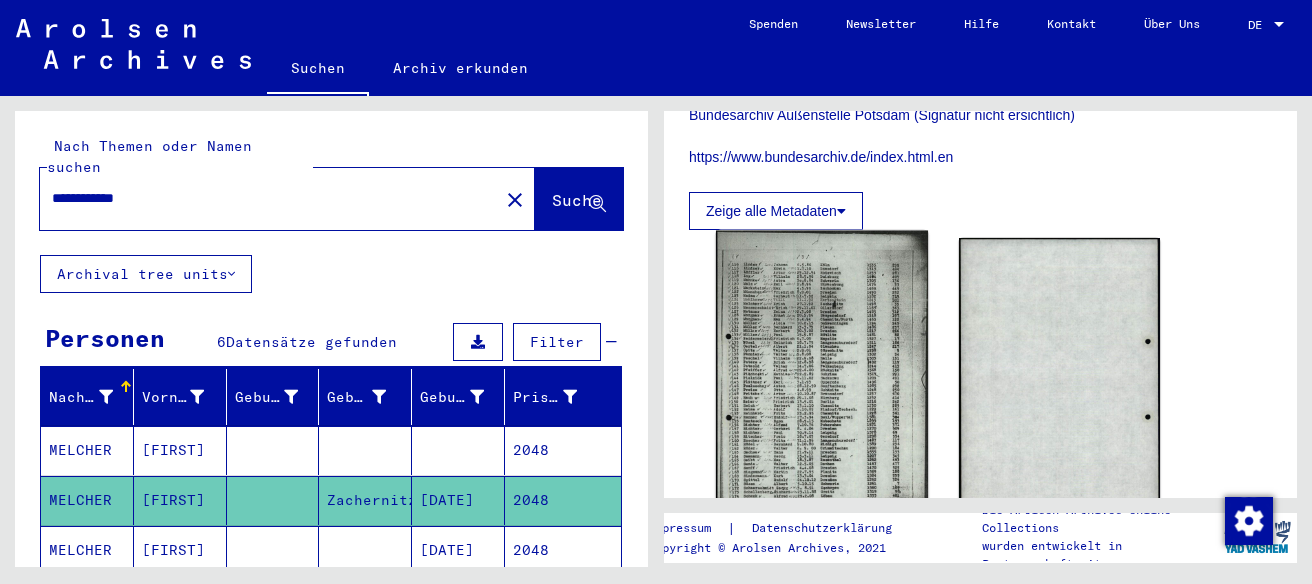 scroll, scrollTop: 858, scrollLeft: 0, axis: vertical 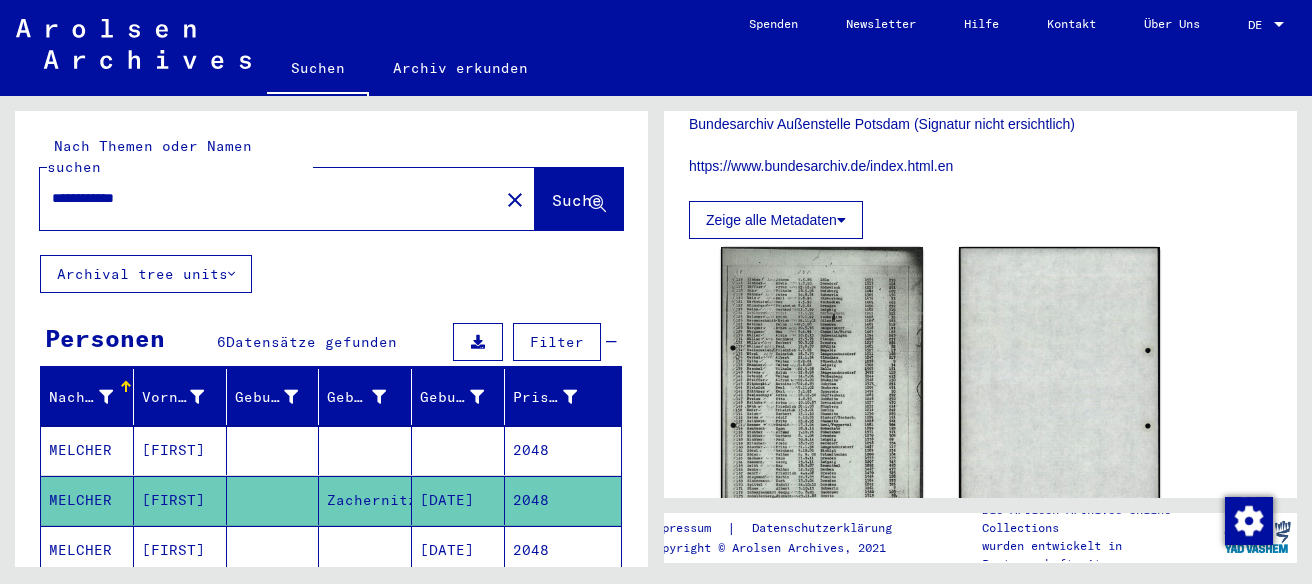 click on "2048" at bounding box center [563, 500] 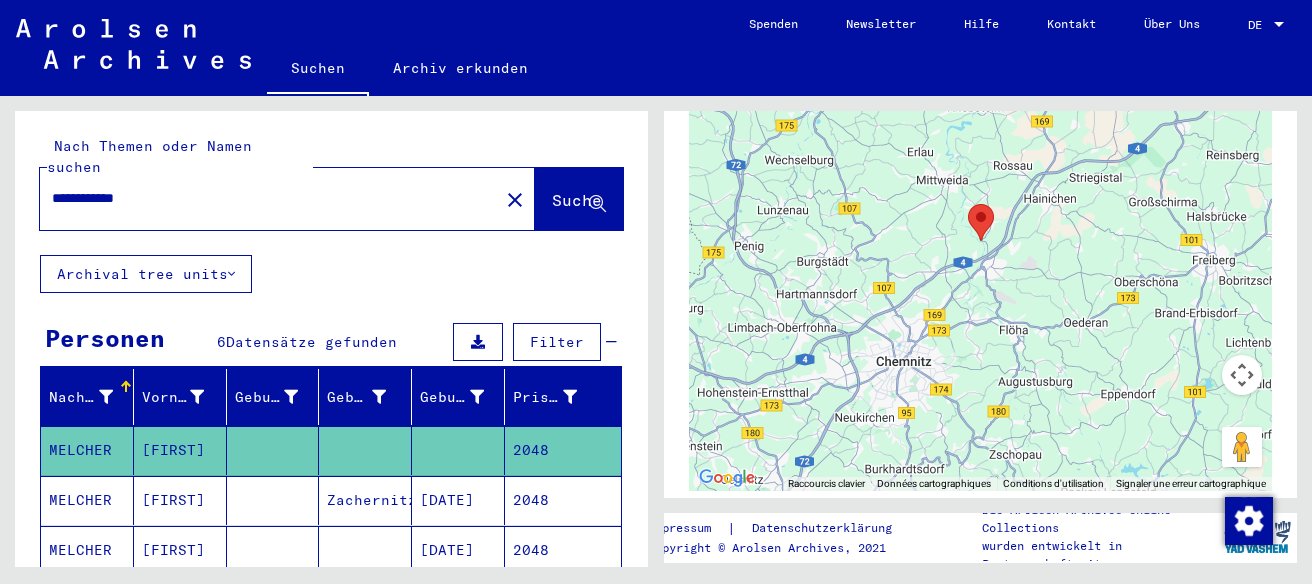 scroll, scrollTop: 1332, scrollLeft: 0, axis: vertical 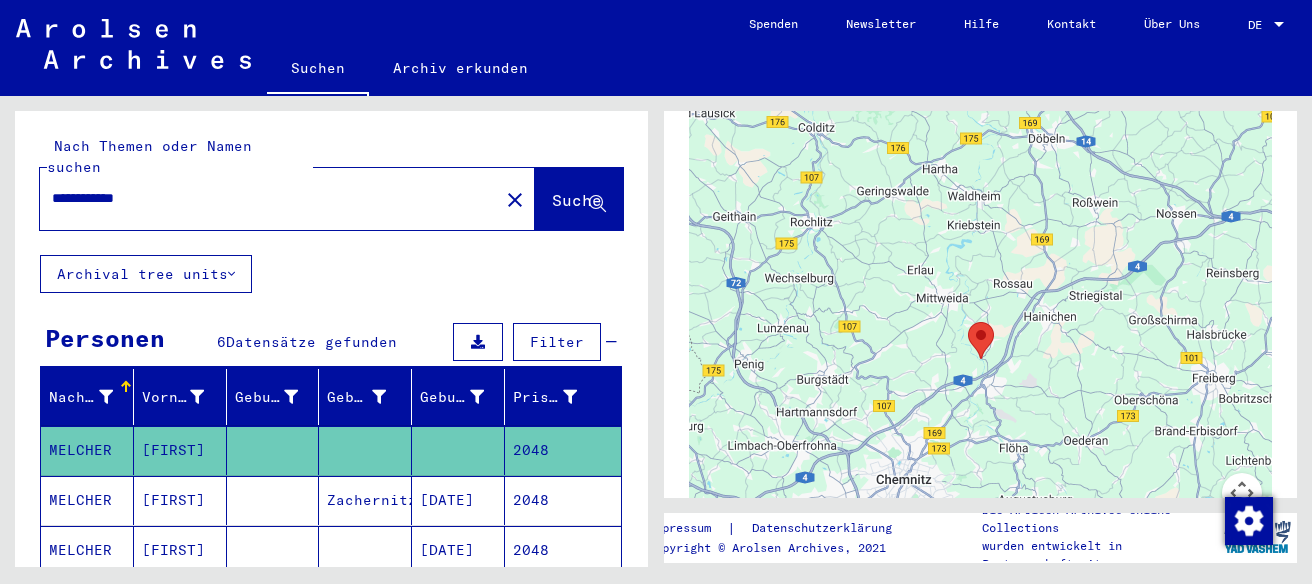 drag, startPoint x: 219, startPoint y: 175, endPoint x: 0, endPoint y: 187, distance: 219.32852 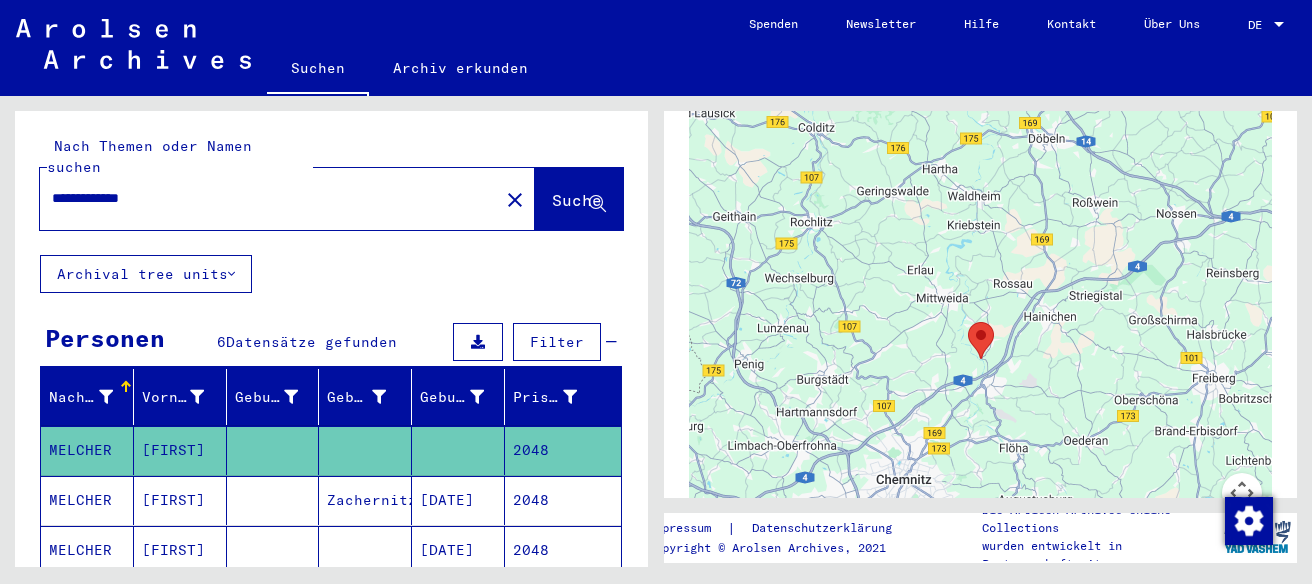 click on "**********" at bounding box center (269, 198) 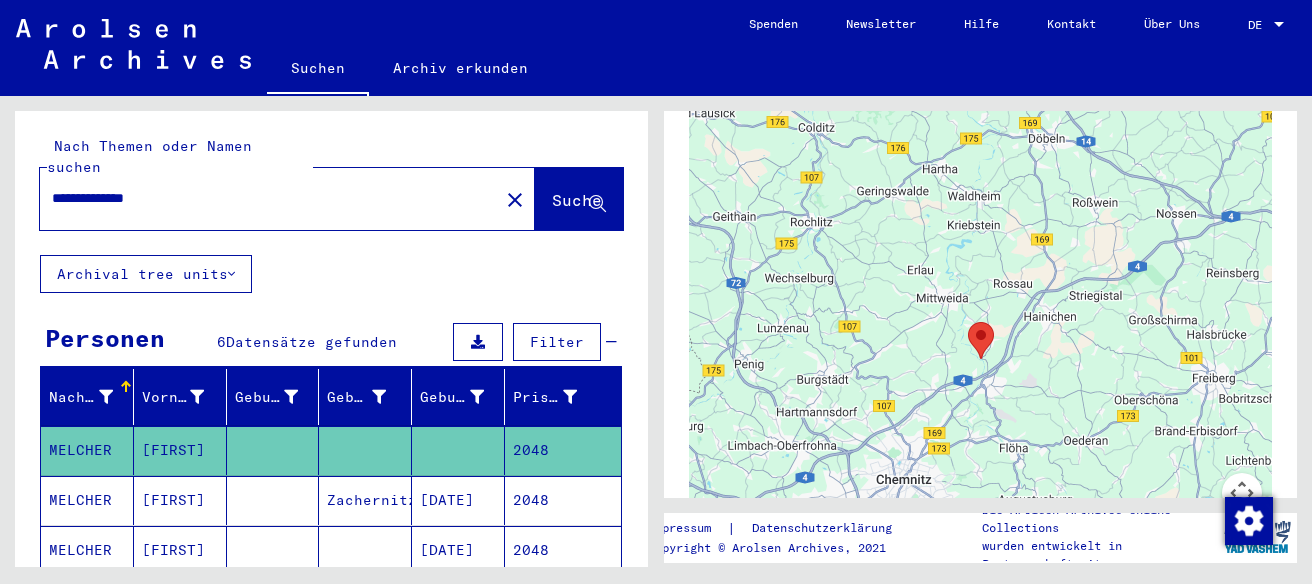 type on "**********" 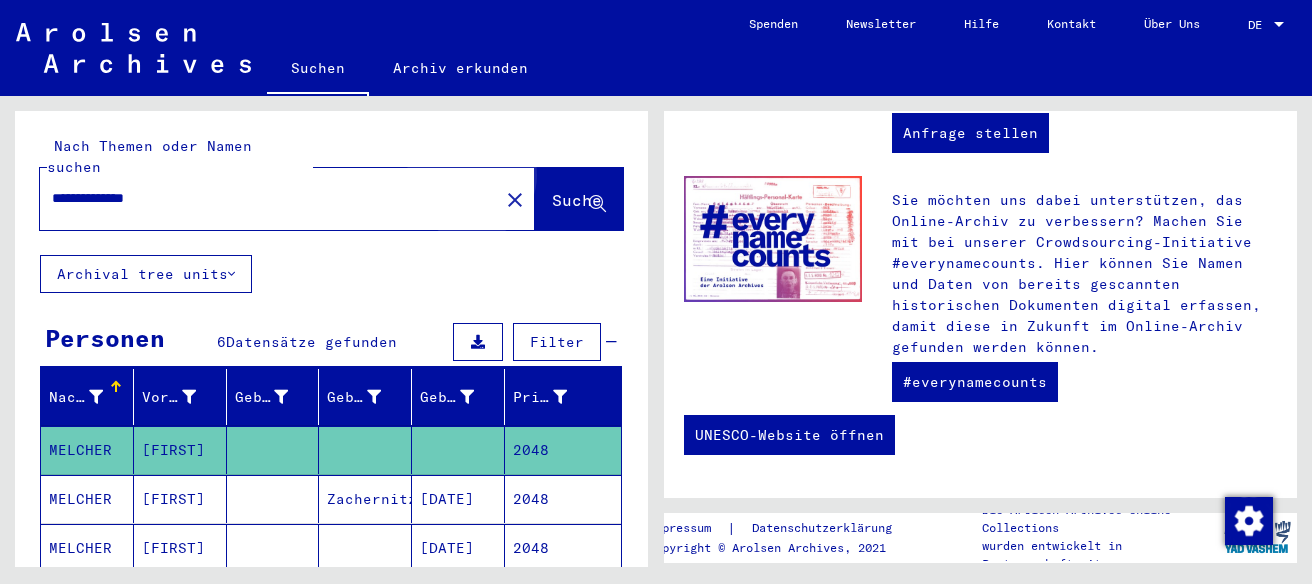 scroll, scrollTop: 0, scrollLeft: 0, axis: both 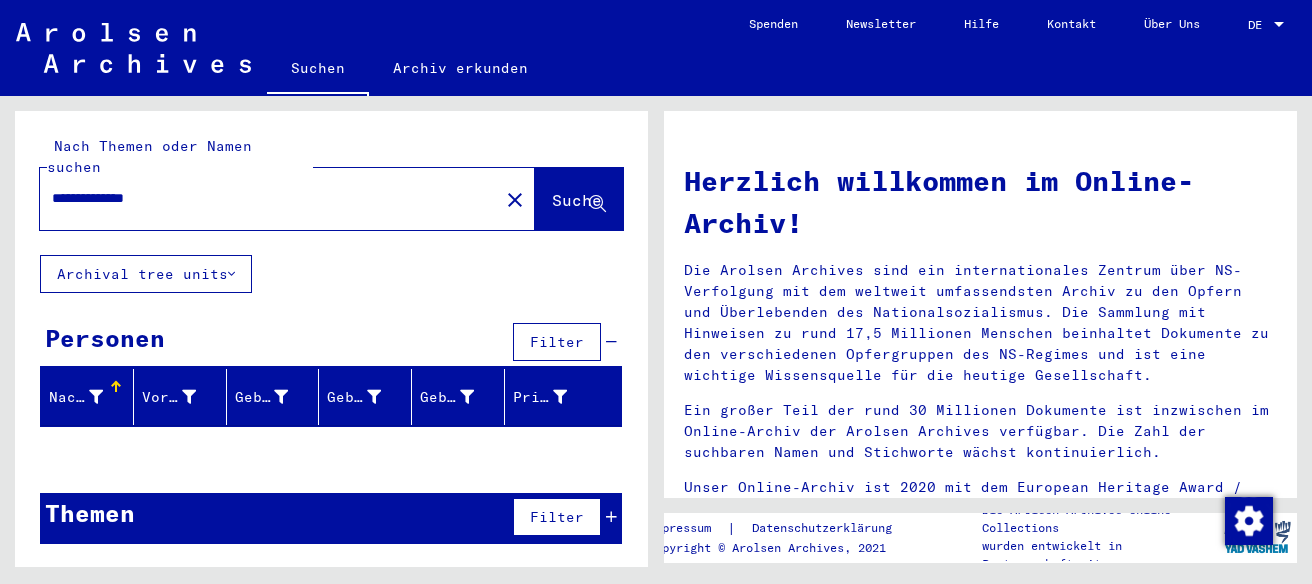 drag, startPoint x: 1298, startPoint y: 191, endPoint x: 1211, endPoint y: 232, distance: 96.17692 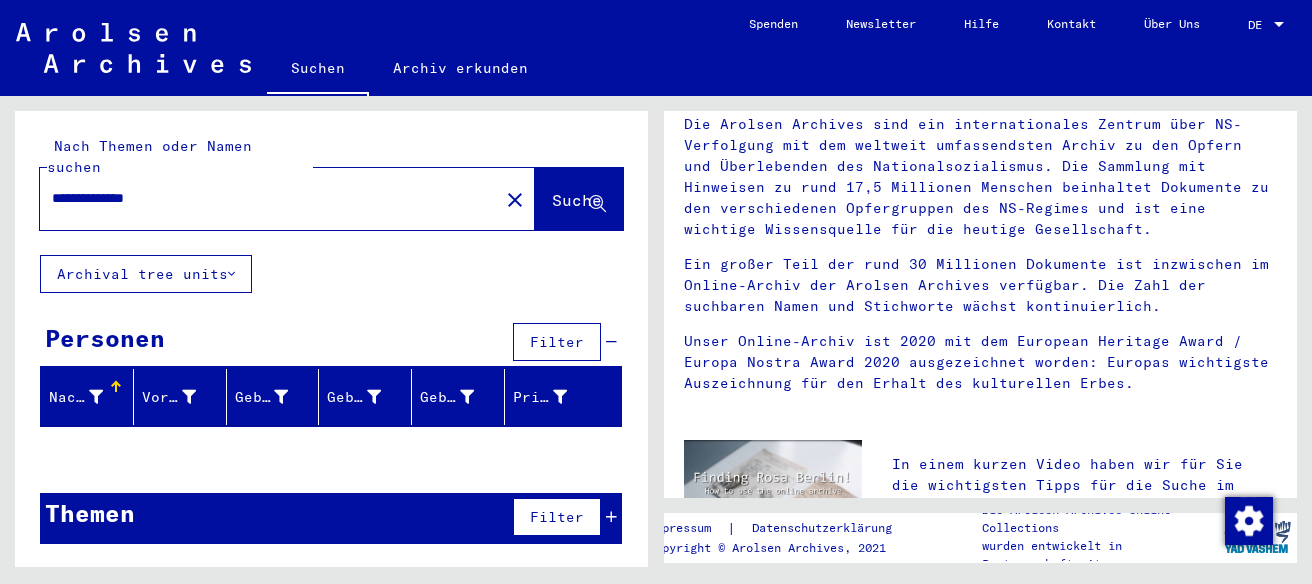 scroll, scrollTop: 221, scrollLeft: 0, axis: vertical 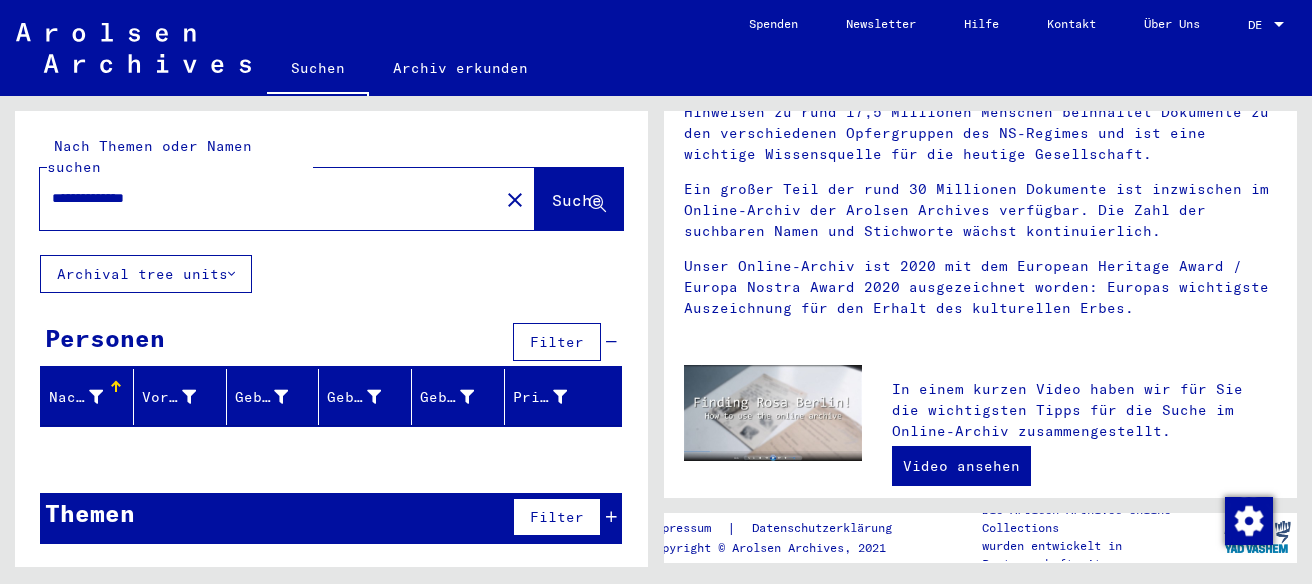 click on "Suche" 